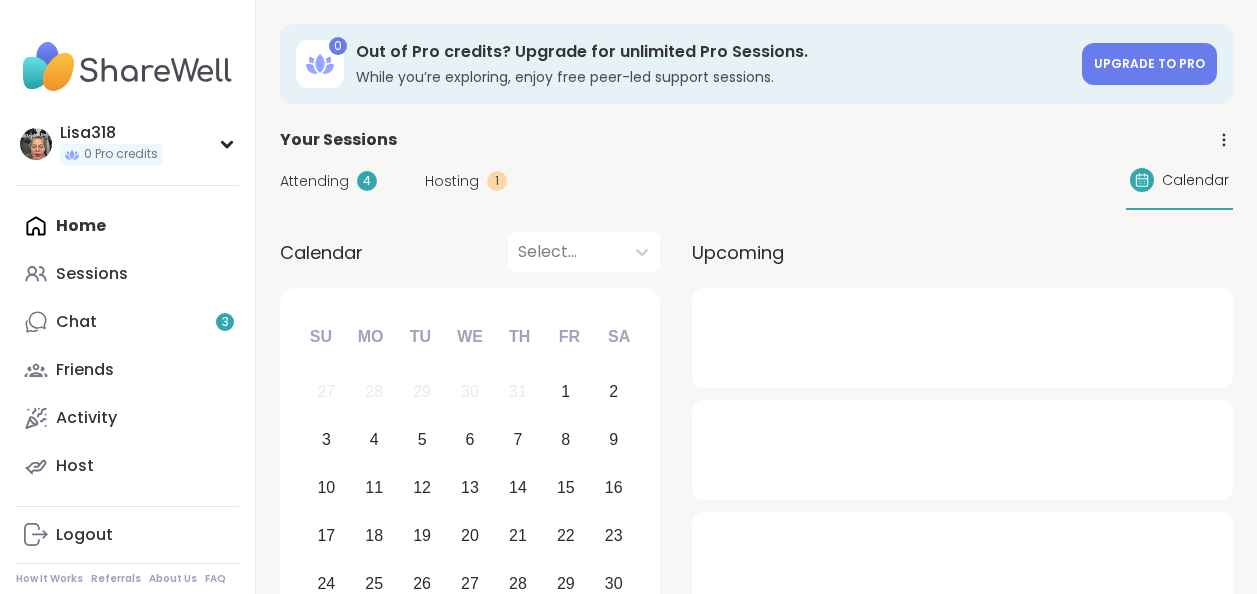 scroll, scrollTop: 0, scrollLeft: 0, axis: both 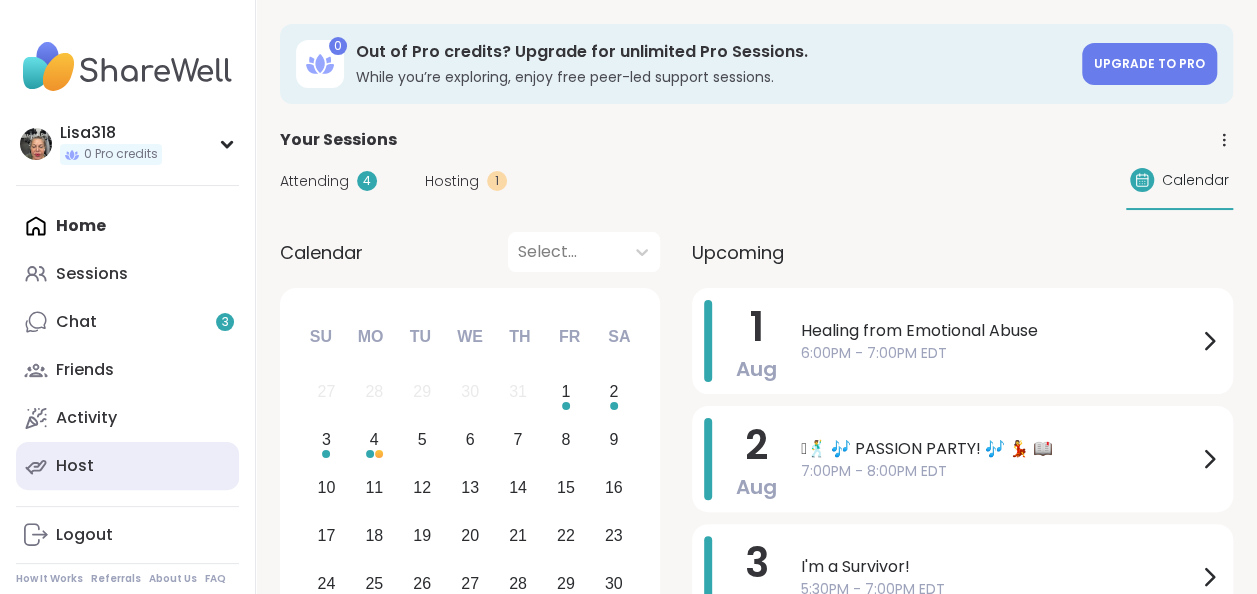 click on "Host" at bounding box center (75, 466) 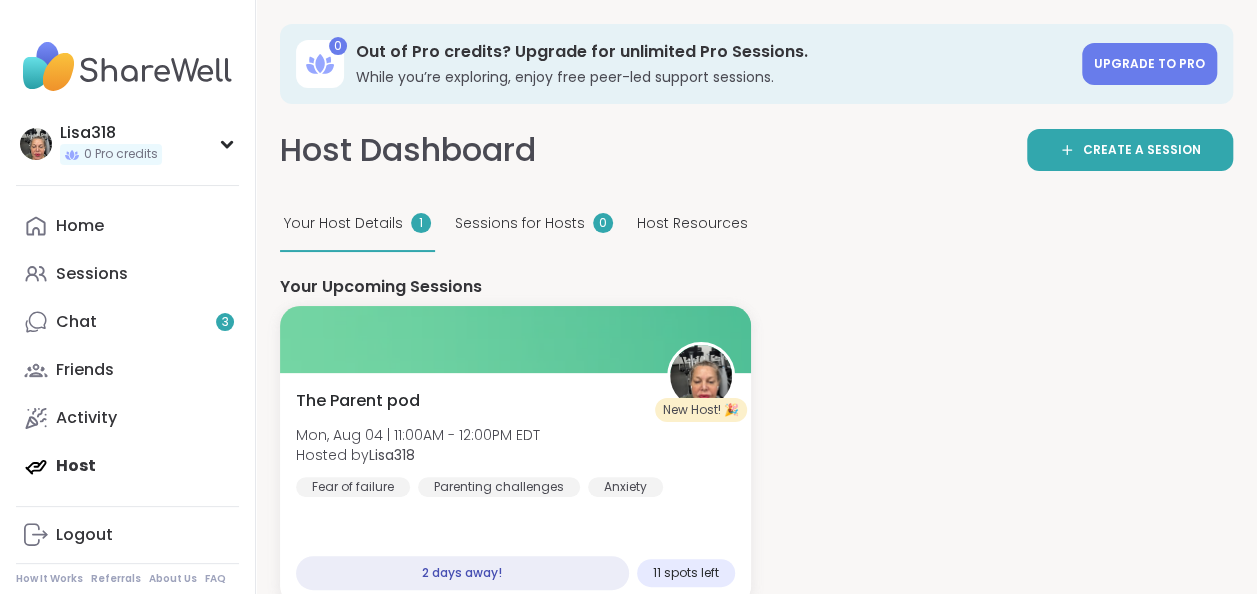 scroll, scrollTop: 0, scrollLeft: 0, axis: both 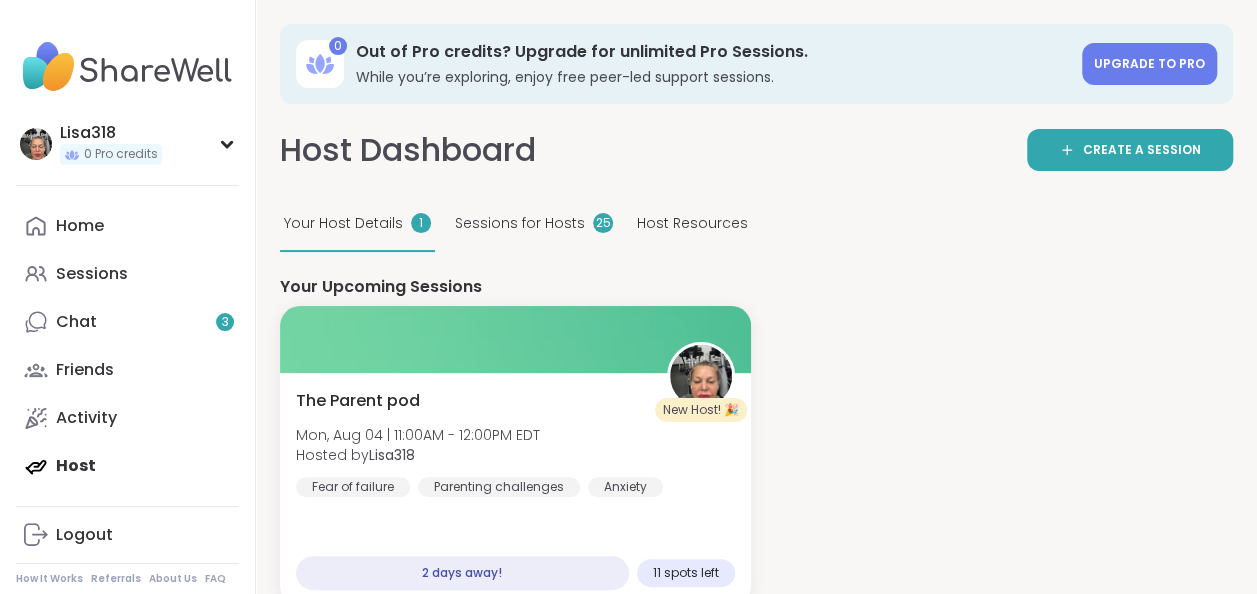click on "Home Sessions Chat 3 Friends Activity Host" at bounding box center (127, 346) 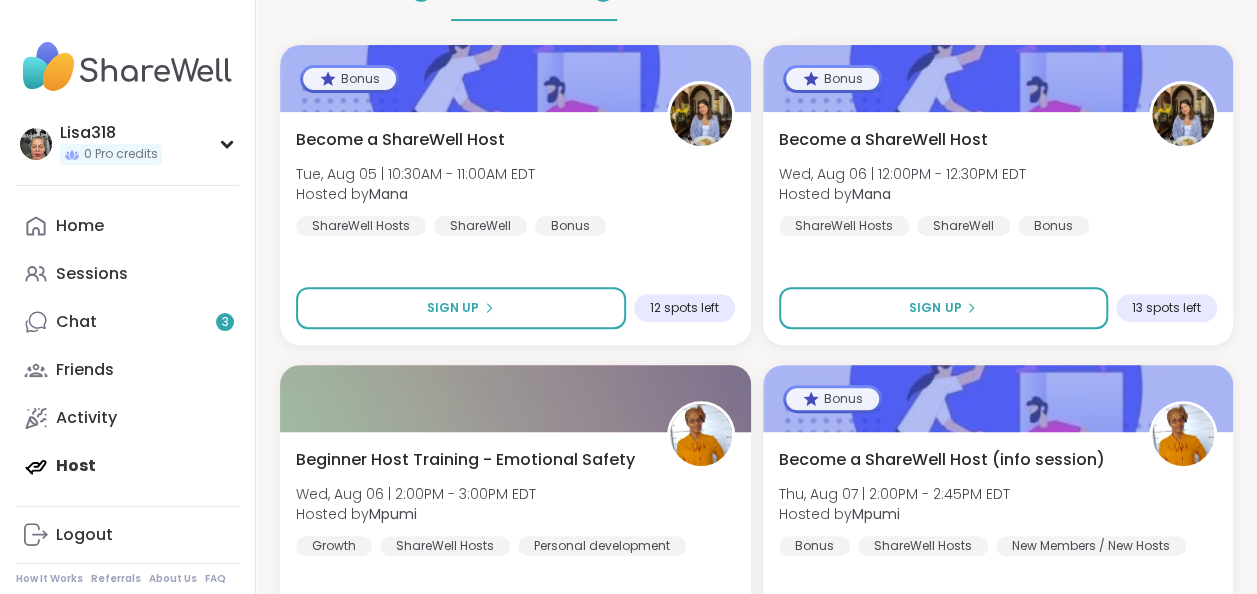 scroll, scrollTop: 234, scrollLeft: 0, axis: vertical 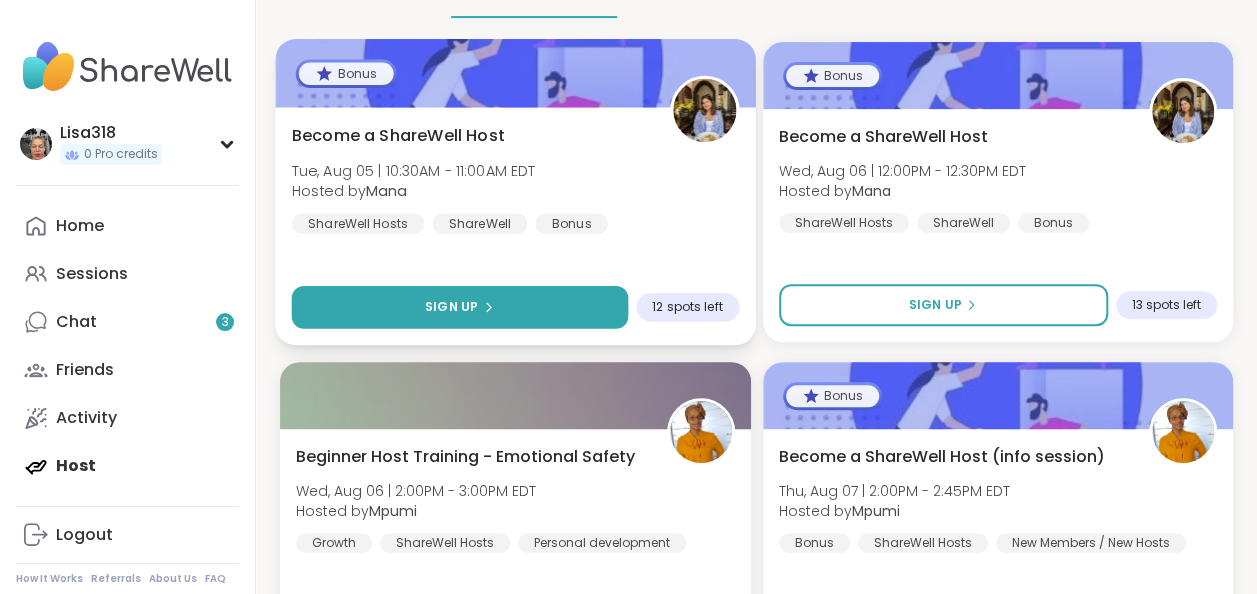 click on "Sign Up" at bounding box center [460, 307] 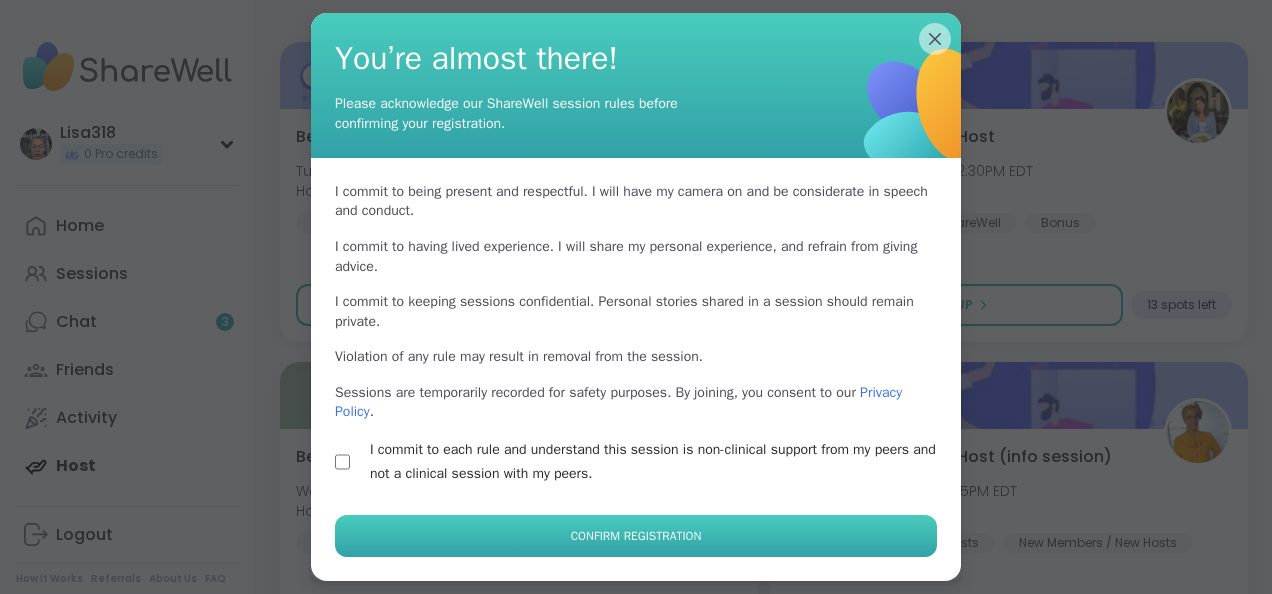 click on "Confirm Registration" at bounding box center (636, 536) 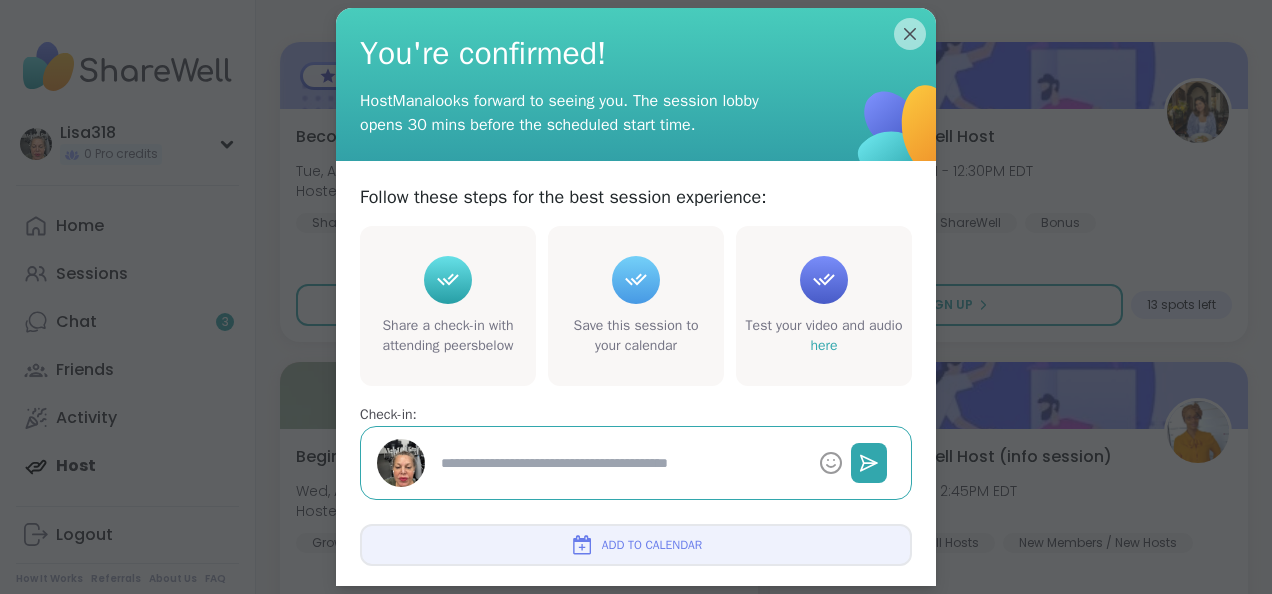 type on "*" 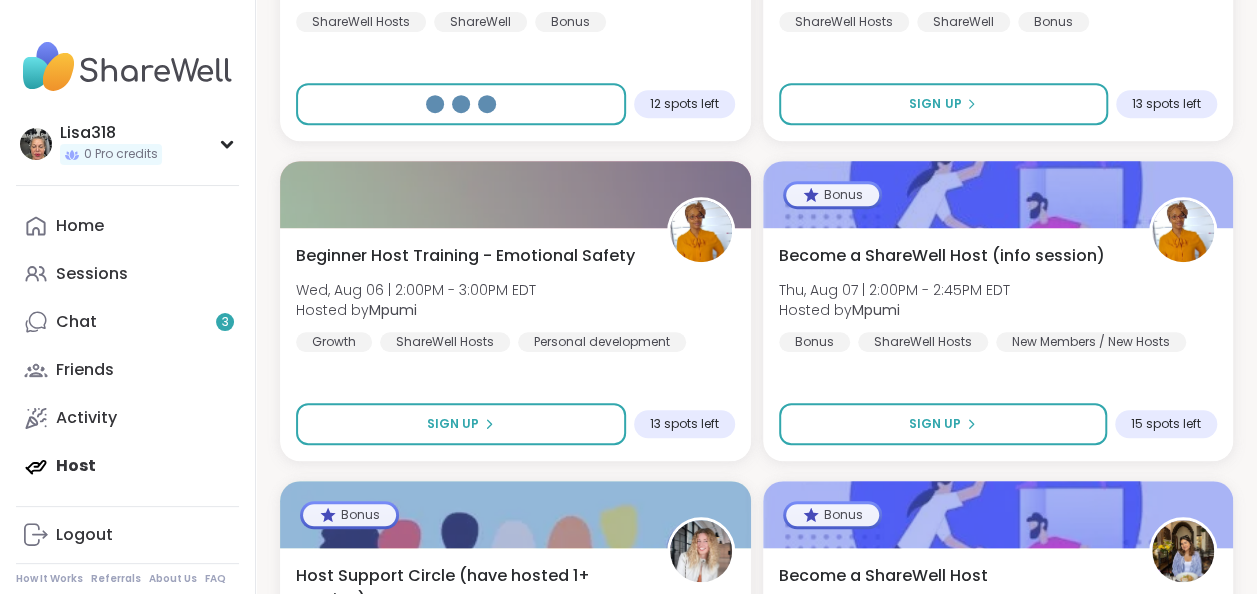 scroll, scrollTop: 0, scrollLeft: 0, axis: both 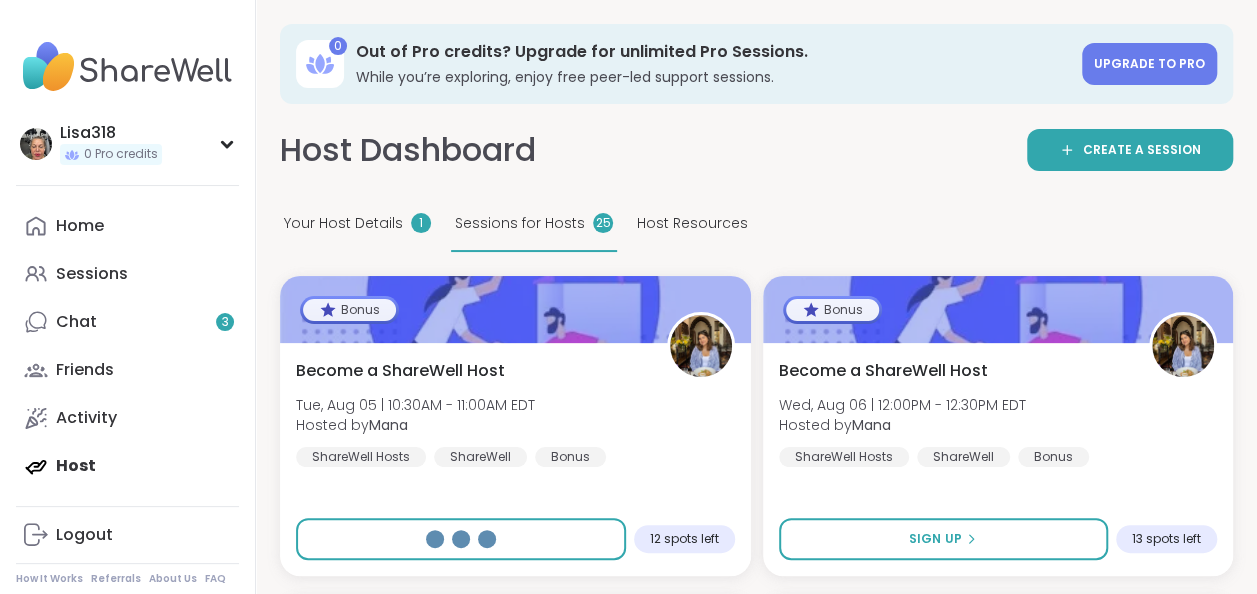 click on "1" at bounding box center (421, 223) 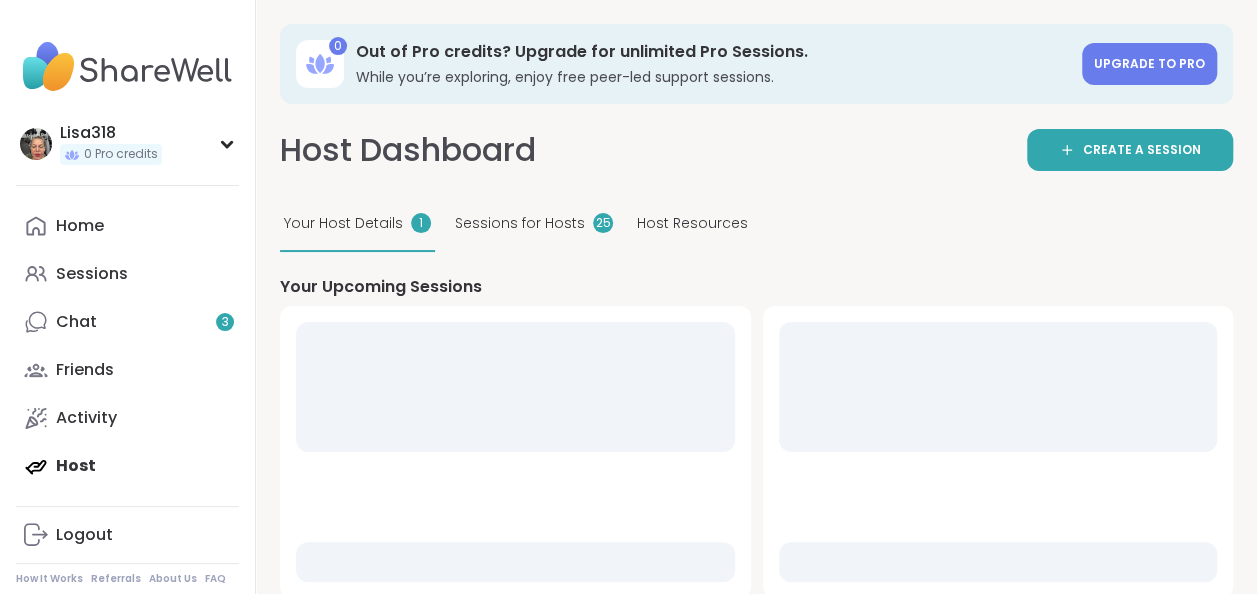 scroll, scrollTop: 0, scrollLeft: 0, axis: both 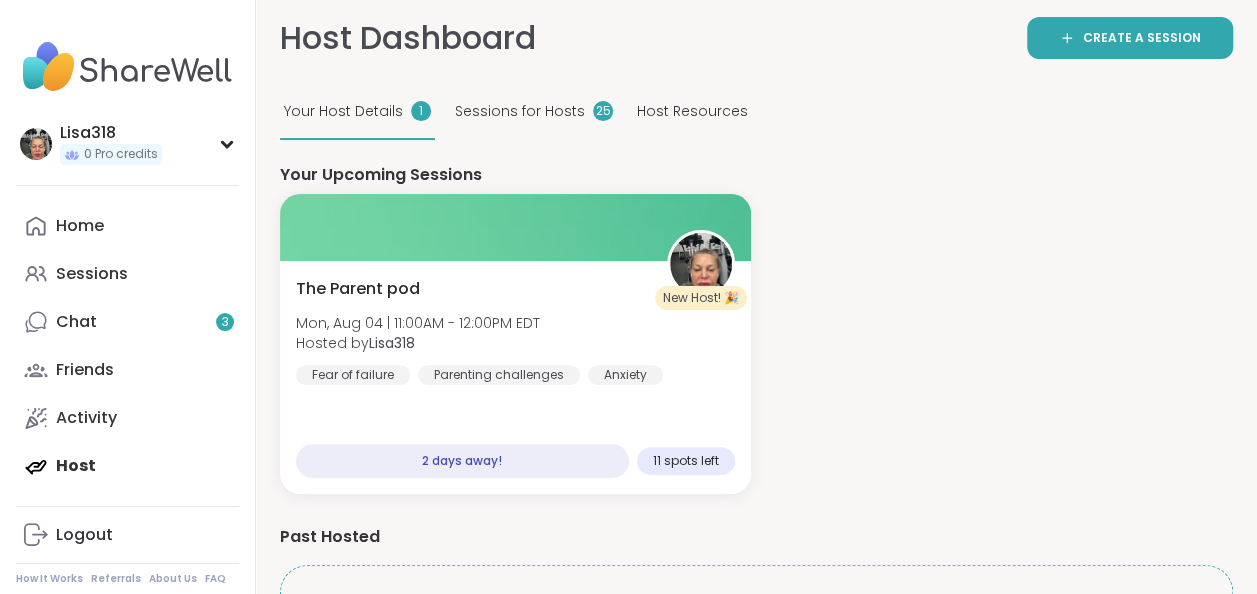 click on "Home Sessions Chat 3 Friends Activity Host" at bounding box center [127, 346] 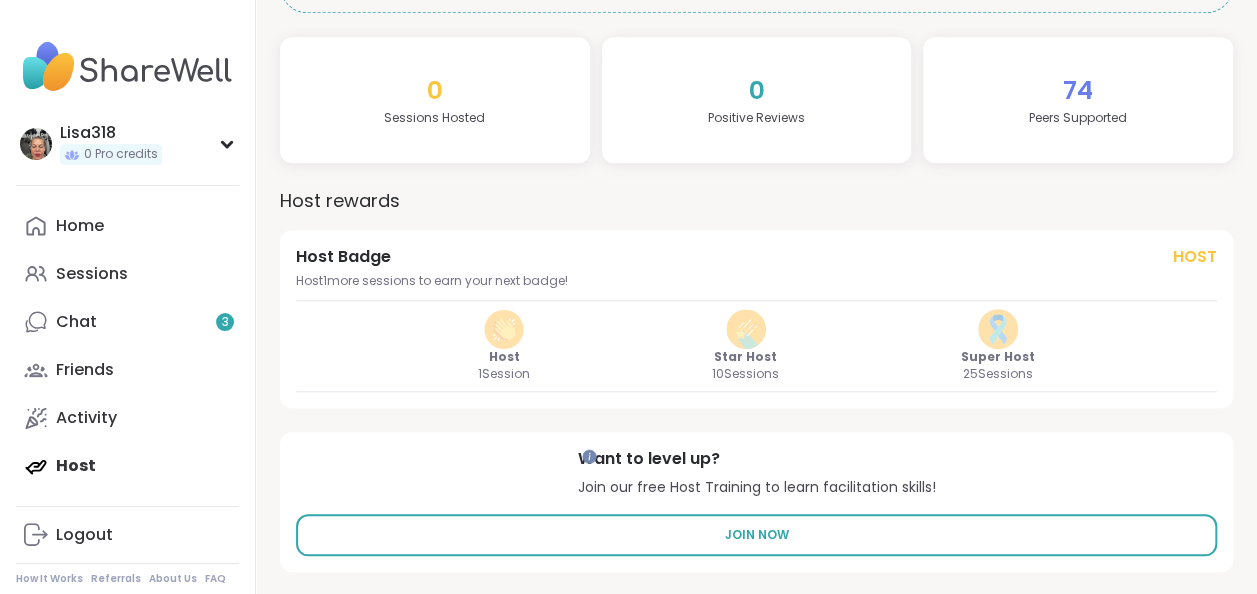 scroll, scrollTop: 818, scrollLeft: 0, axis: vertical 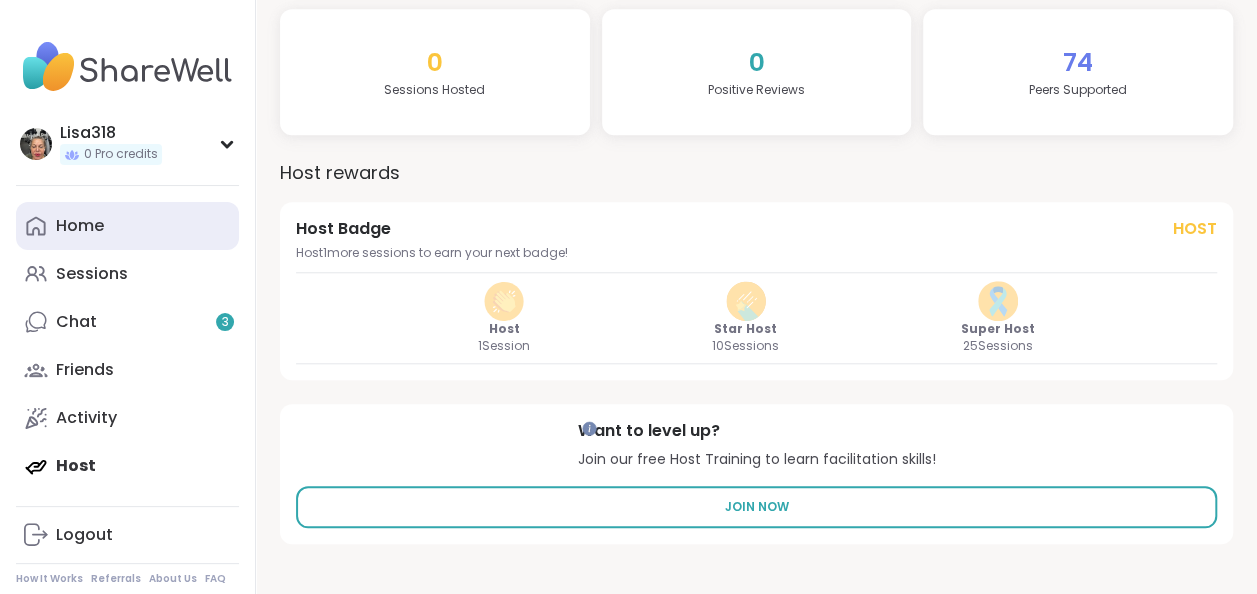 click on "Home" at bounding box center [80, 226] 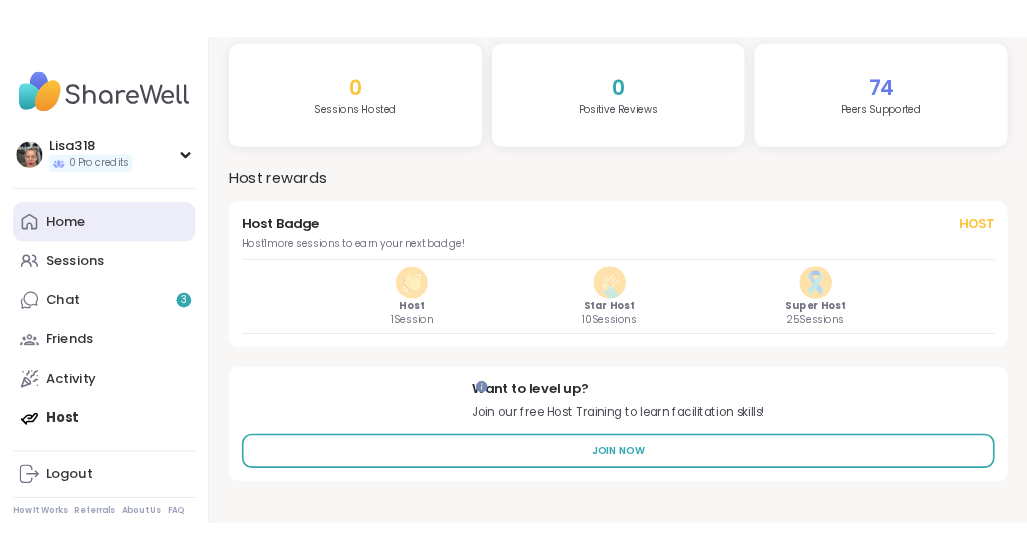 scroll, scrollTop: 0, scrollLeft: 0, axis: both 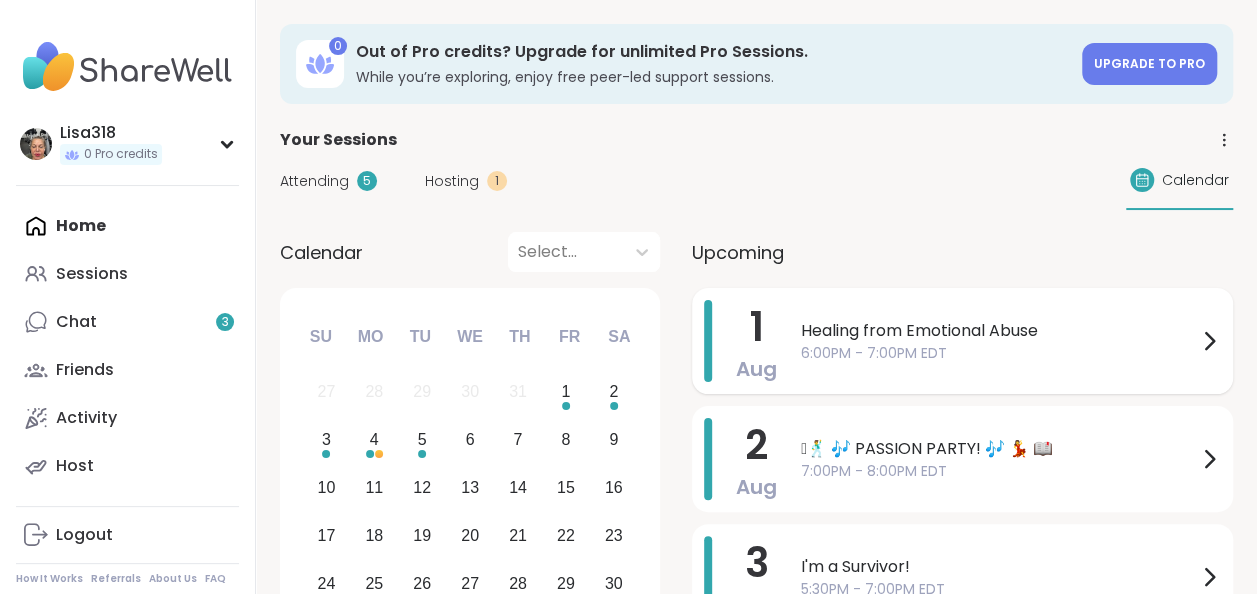 click on "Healing from Emotional Abuse" at bounding box center [999, 331] 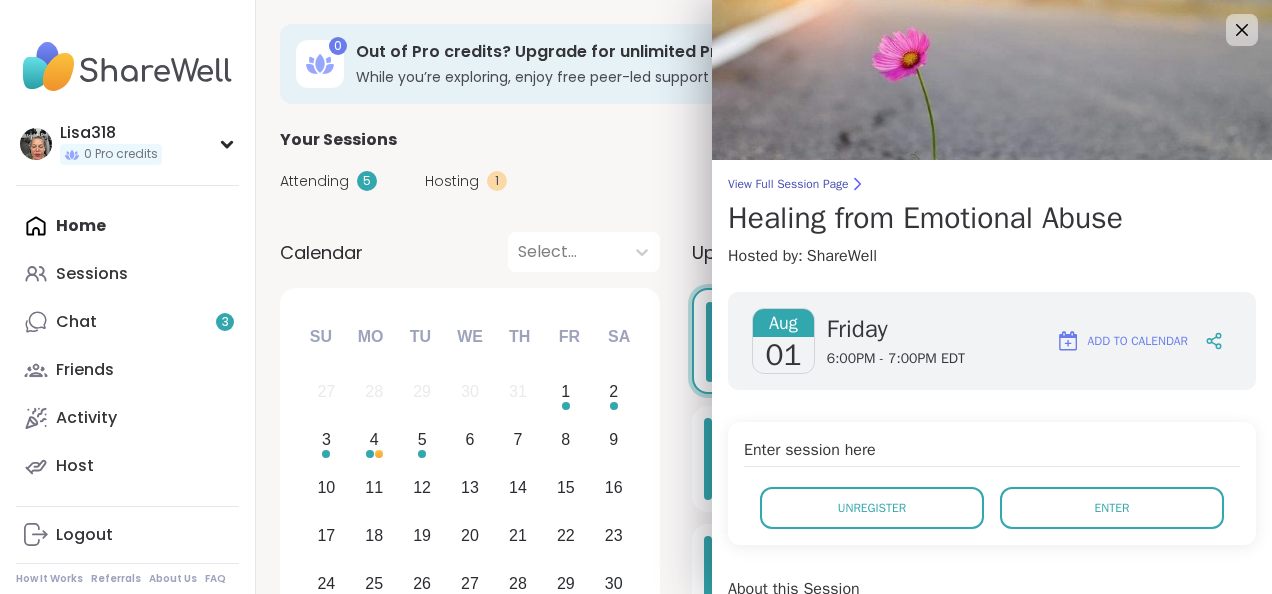 drag, startPoint x: 1102, startPoint y: 499, endPoint x: 1046, endPoint y: 546, distance: 73.109505 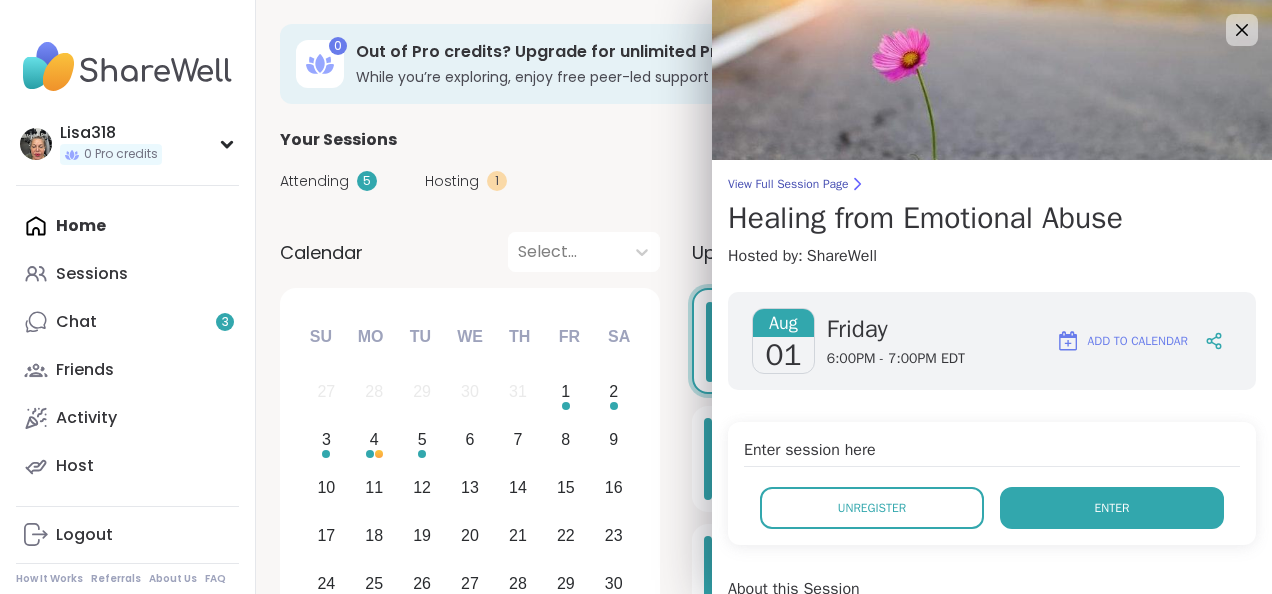 click on "Enter" at bounding box center [1112, 508] 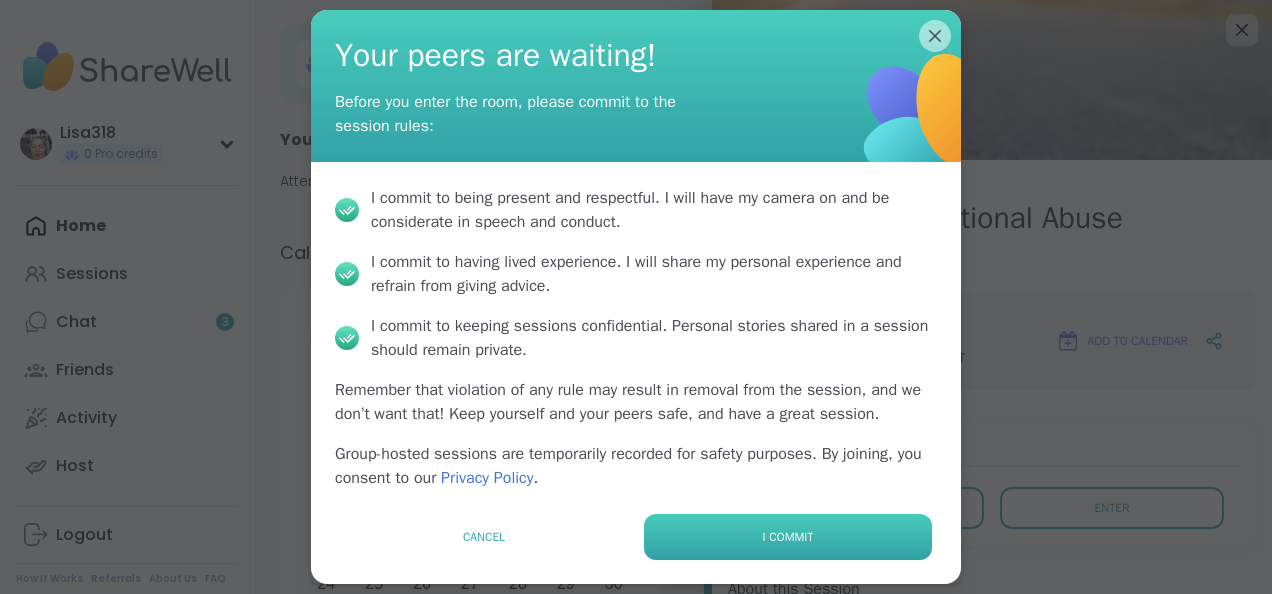 click on "I commit" at bounding box center [788, 537] 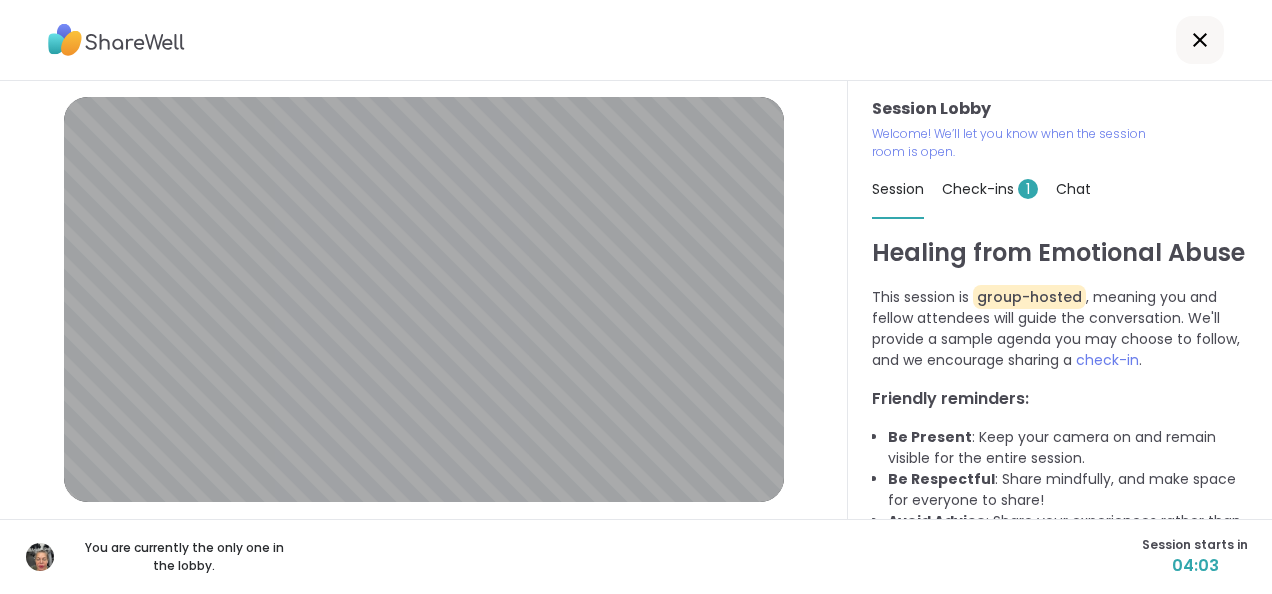 click at bounding box center (636, 40) 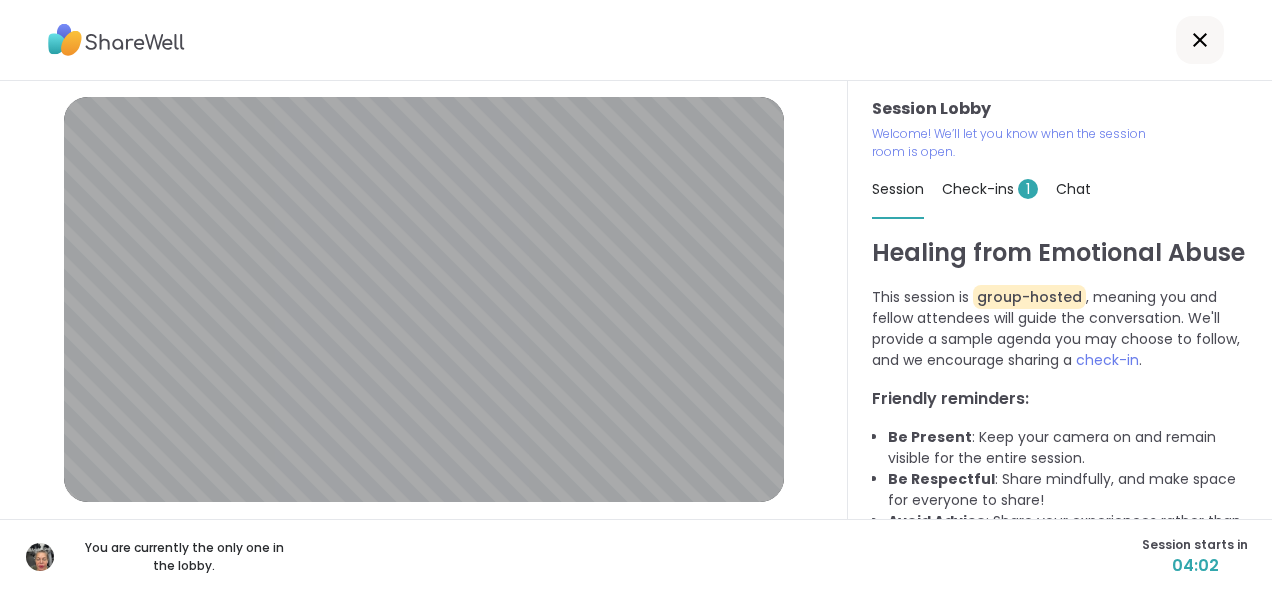 click 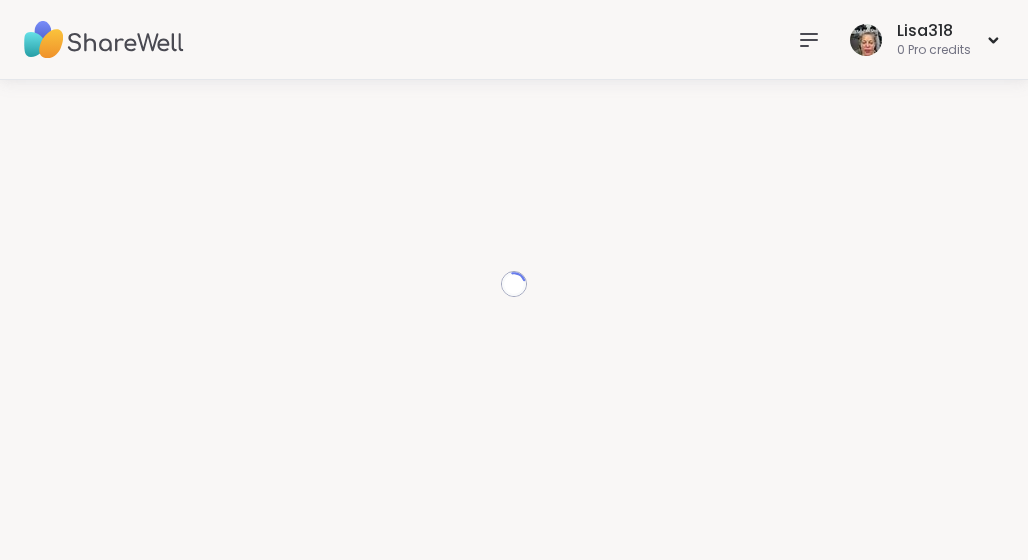 scroll, scrollTop: 0, scrollLeft: 0, axis: both 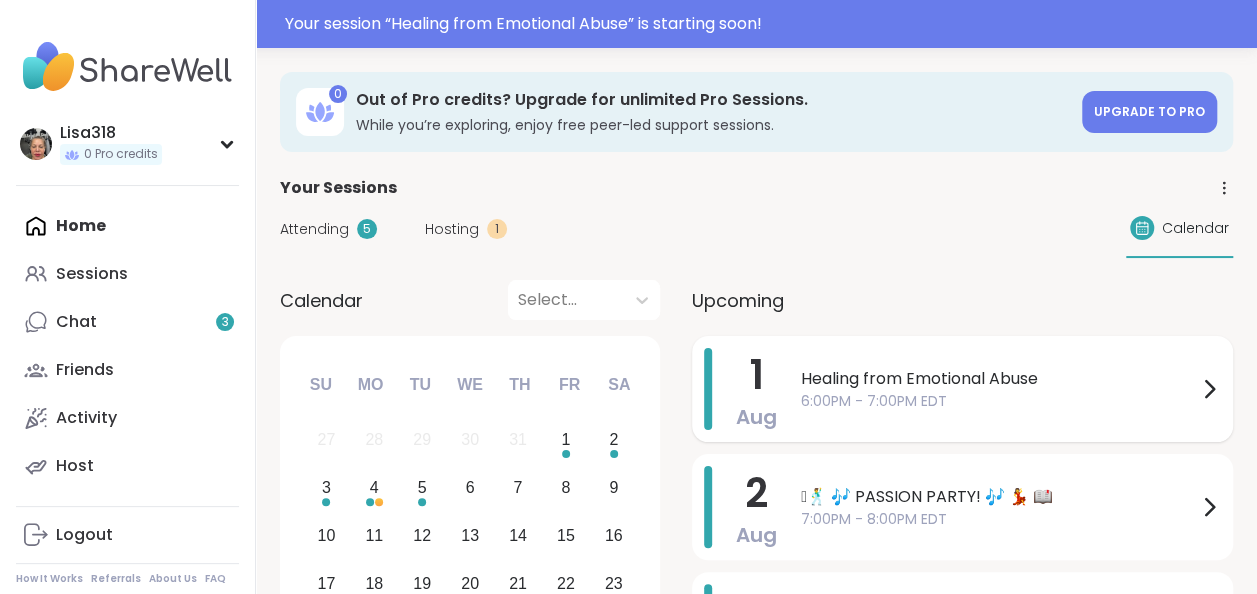 click on "Healing from Emotional Abuse" at bounding box center (999, 379) 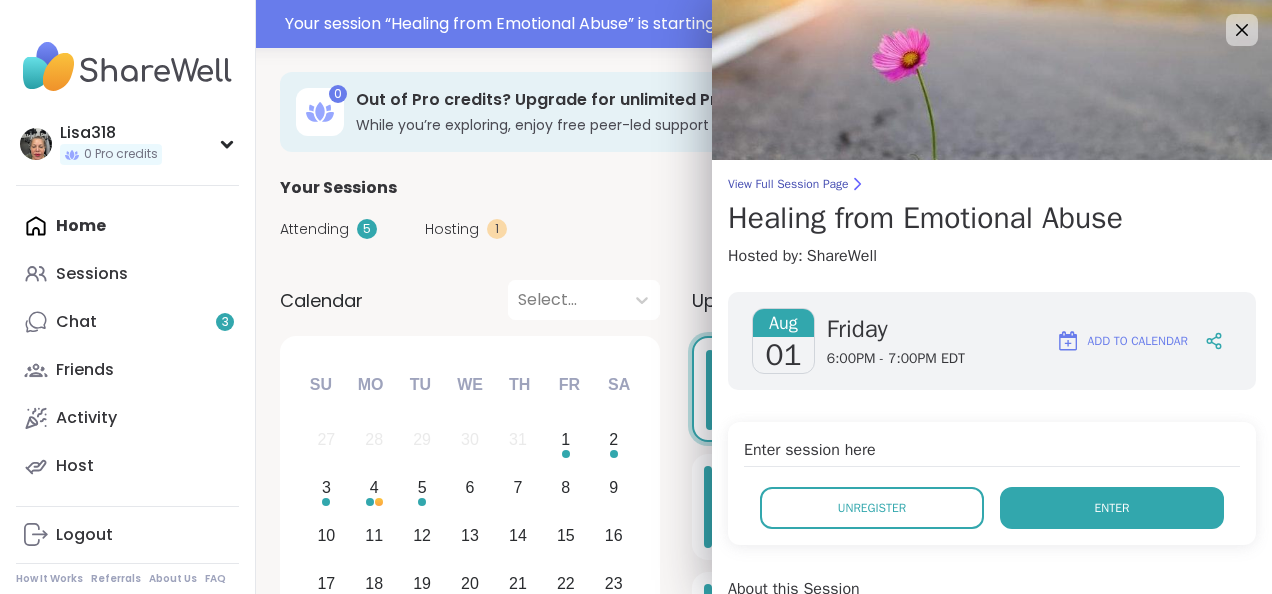 click on "Enter" at bounding box center (1112, 508) 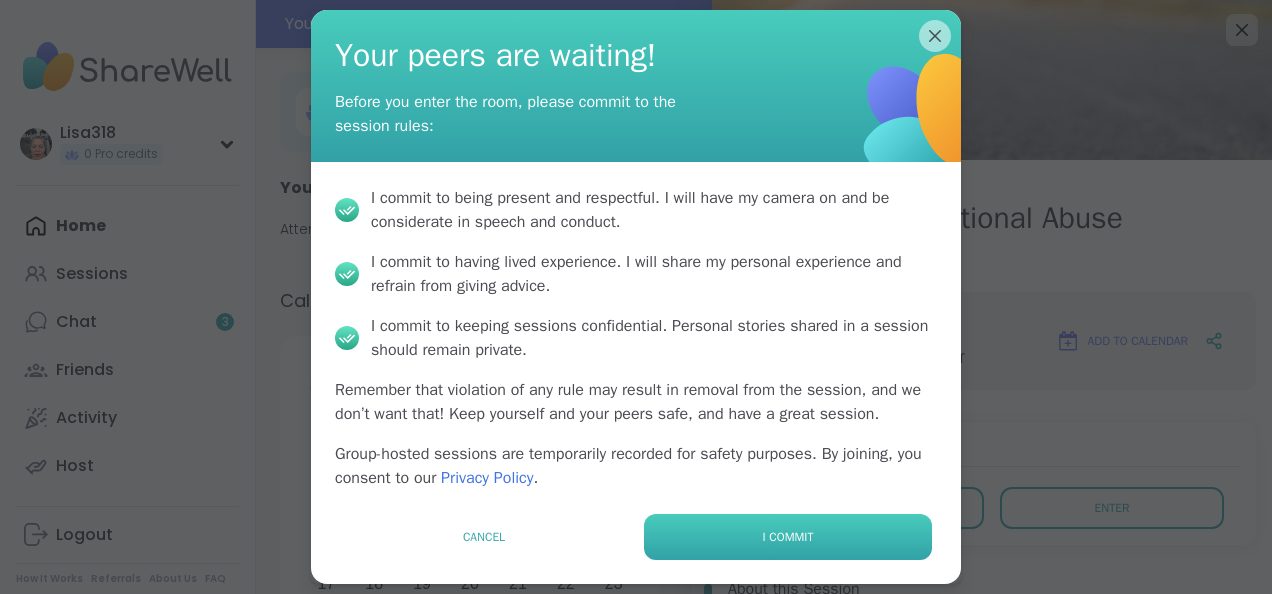click on "I commit" at bounding box center (788, 537) 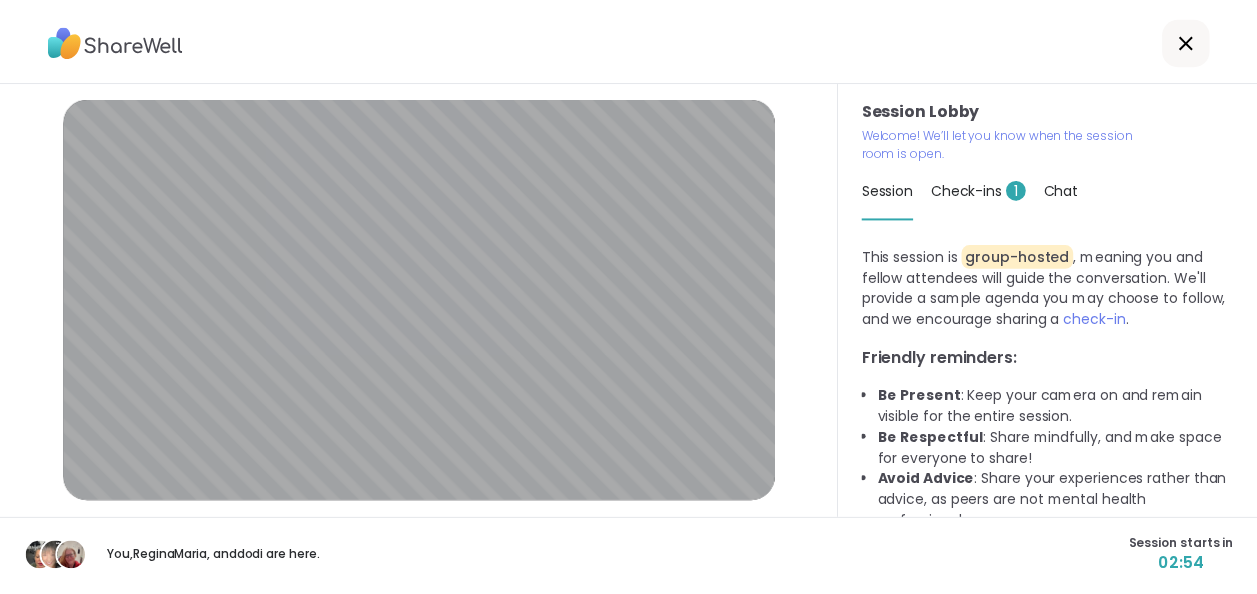 scroll, scrollTop: 91, scrollLeft: 0, axis: vertical 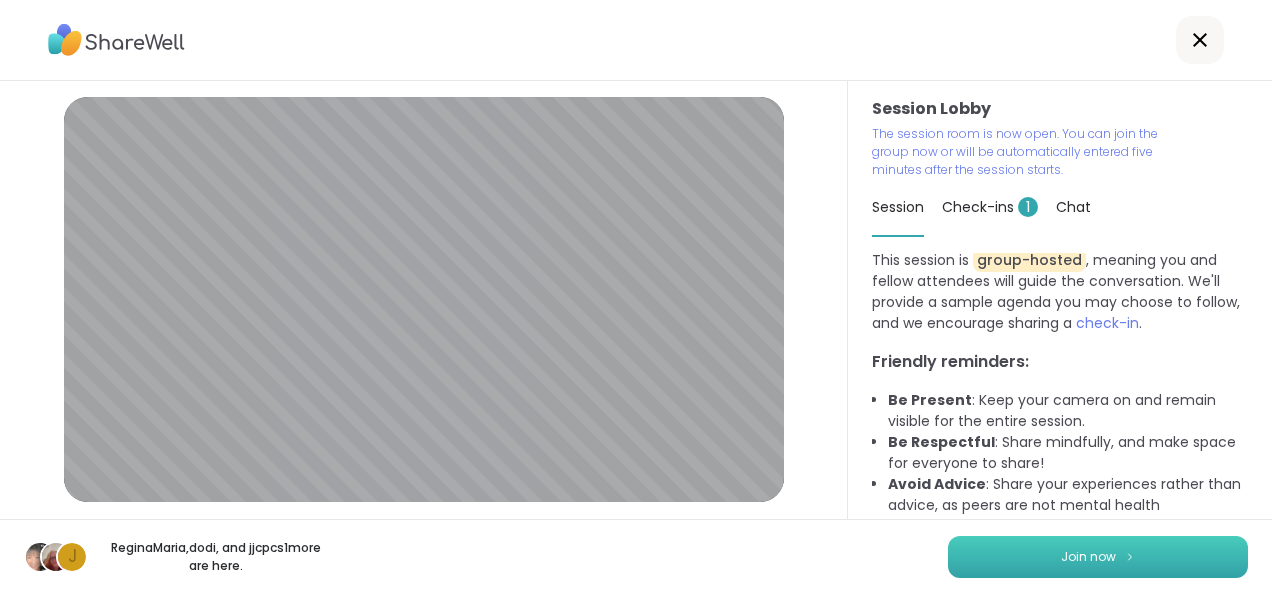 click on "Join now" at bounding box center (1098, 557) 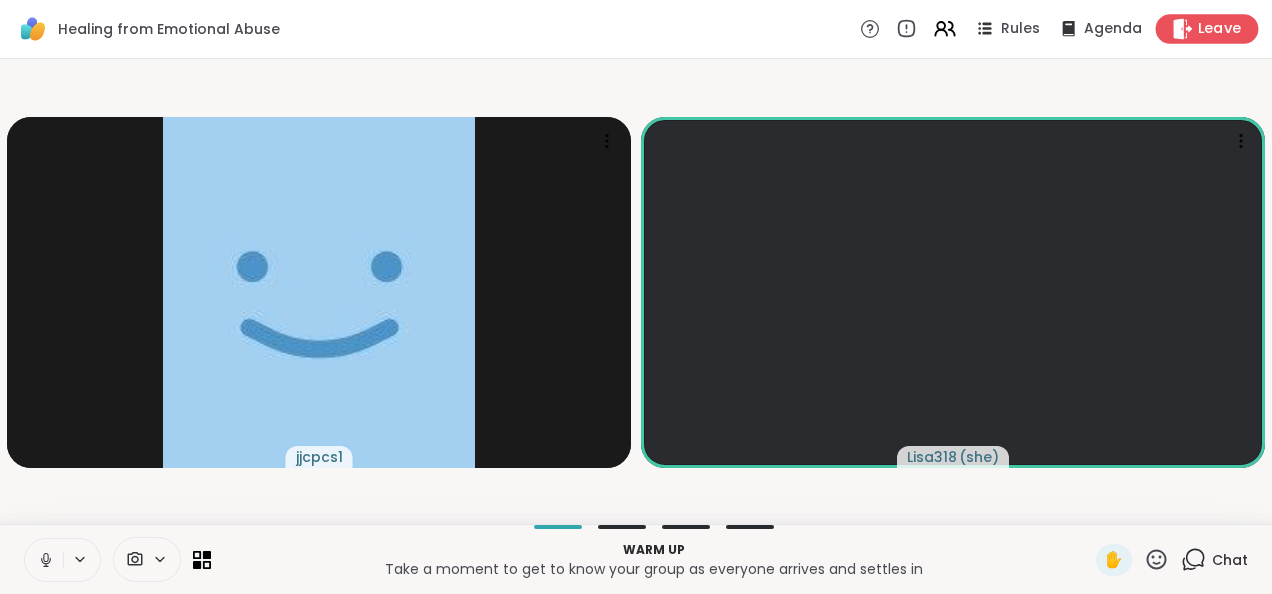 click on "Leave" at bounding box center [1207, 28] 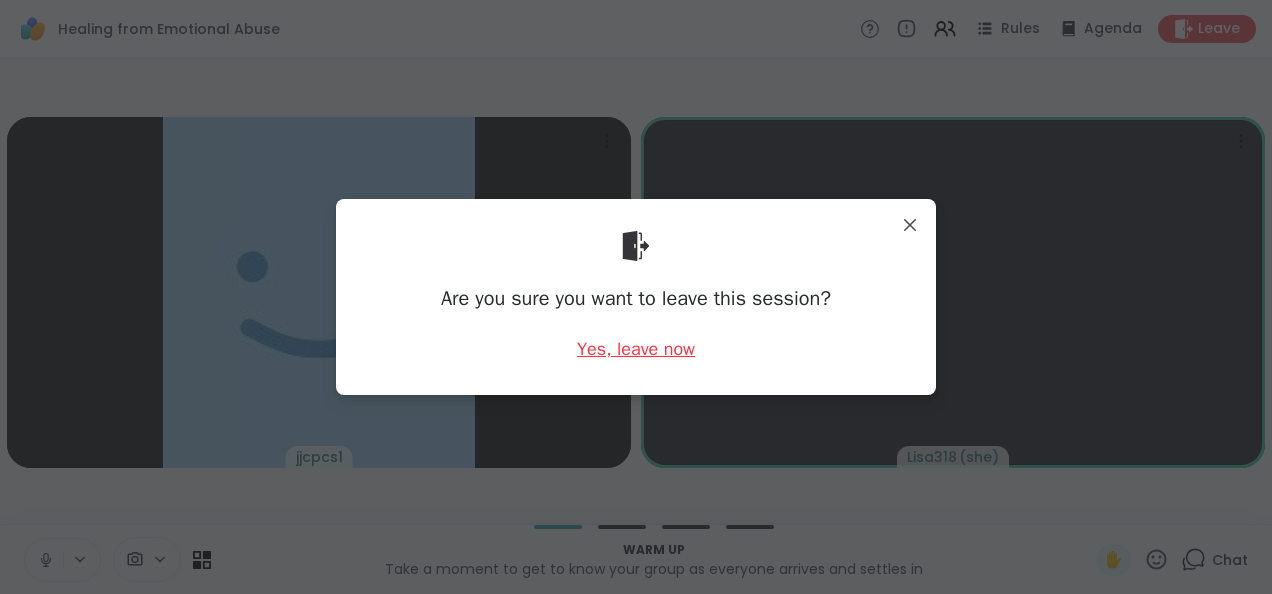 click on "Yes, leave now" at bounding box center [636, 349] 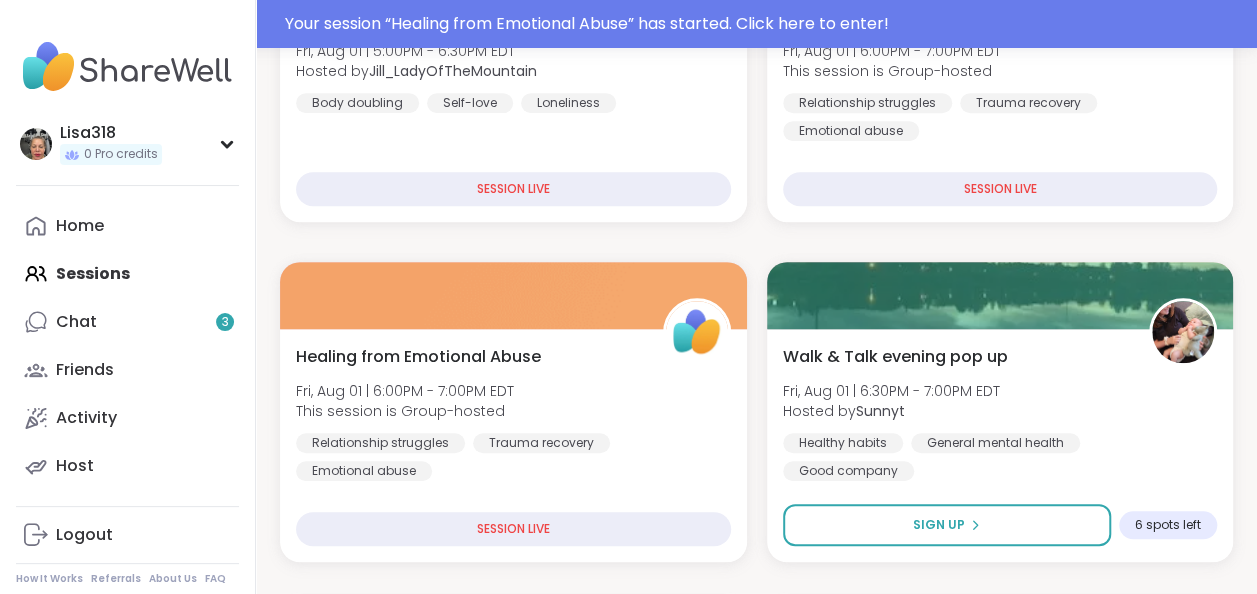 scroll, scrollTop: 542, scrollLeft: 0, axis: vertical 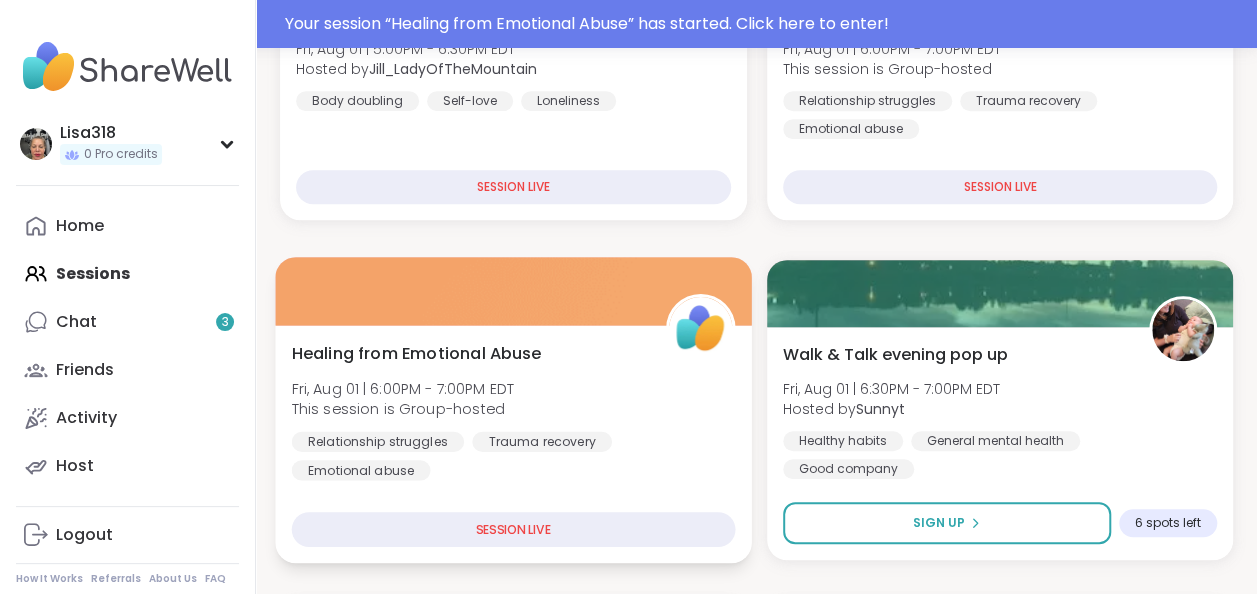 click on "SESSION LIVE" at bounding box center [513, 529] 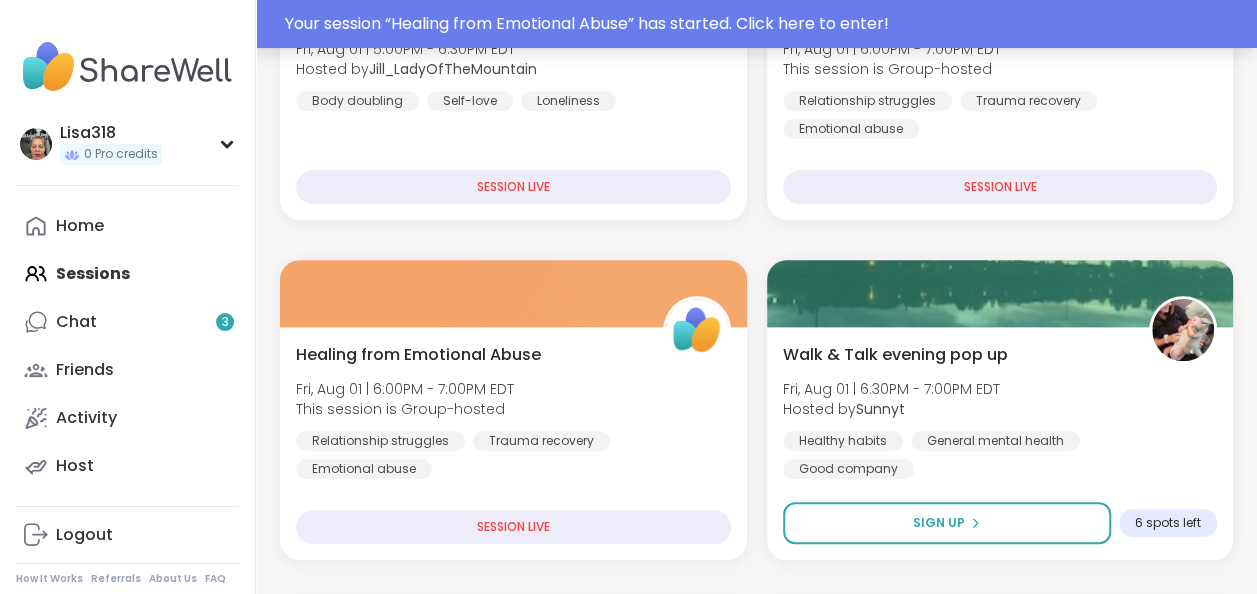 click on "Your session “ Healing from Emotional Abuse ” has started. Click here to enter!" at bounding box center (765, 24) 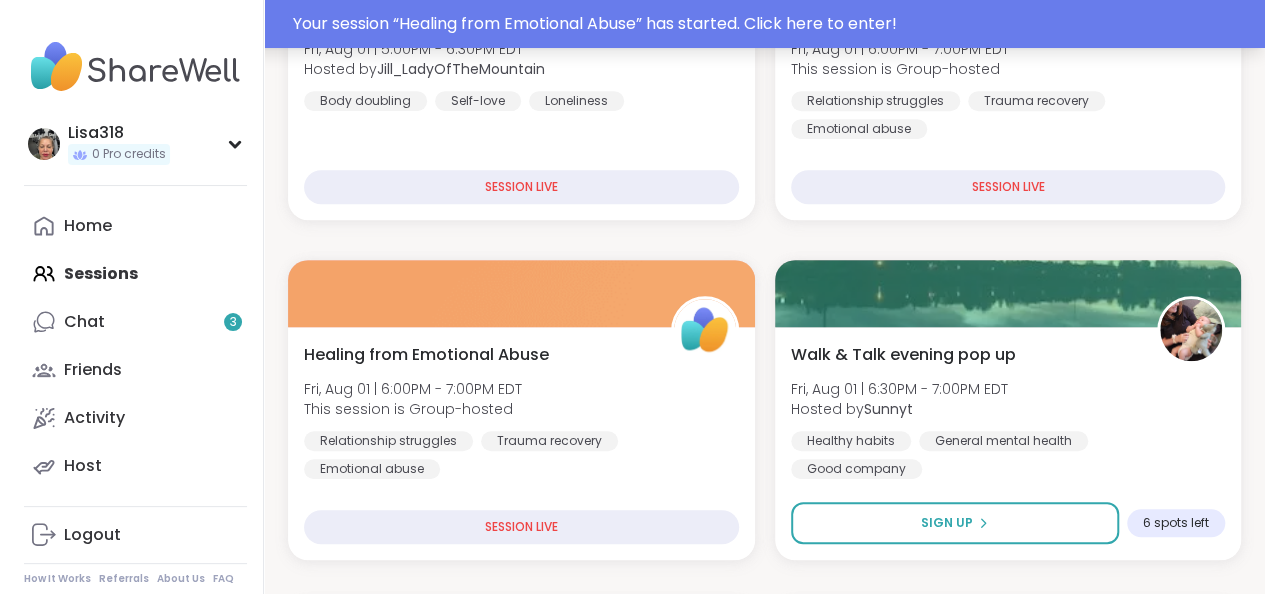 scroll, scrollTop: 0, scrollLeft: 0, axis: both 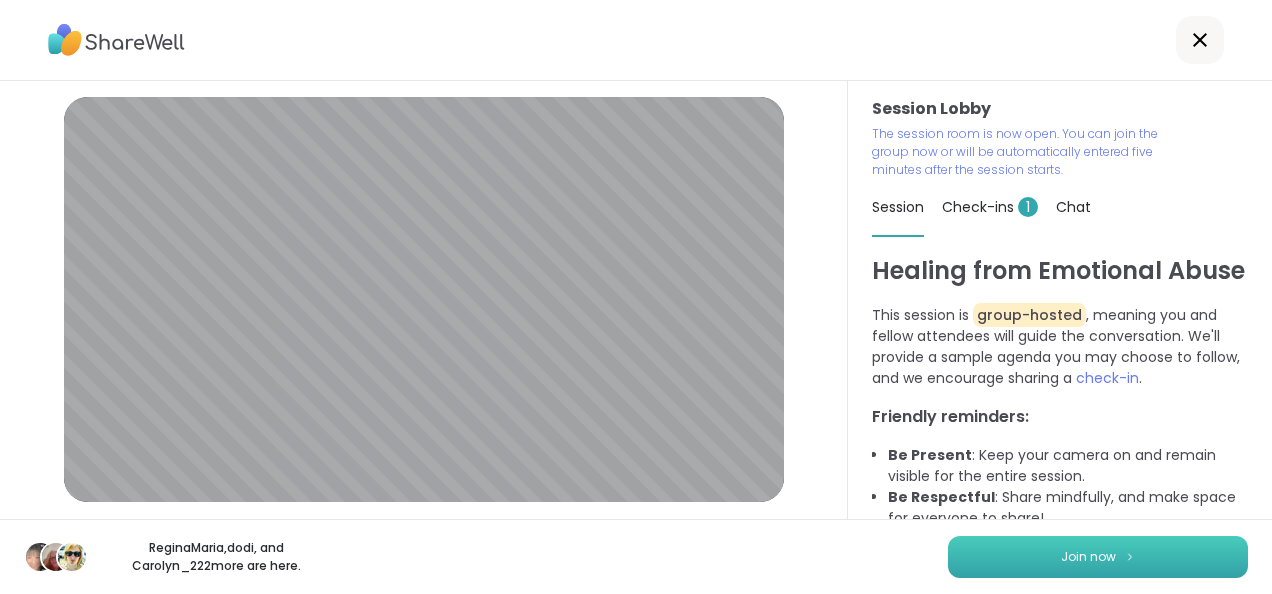 click on "Join now" at bounding box center [1088, 557] 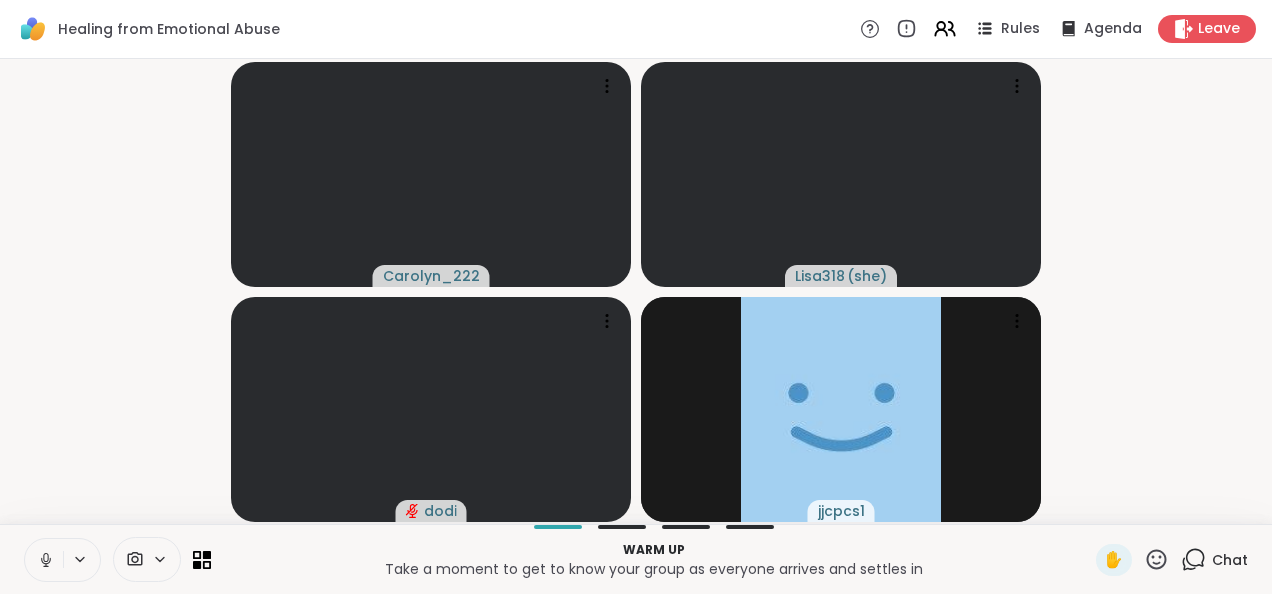 click at bounding box center (44, 560) 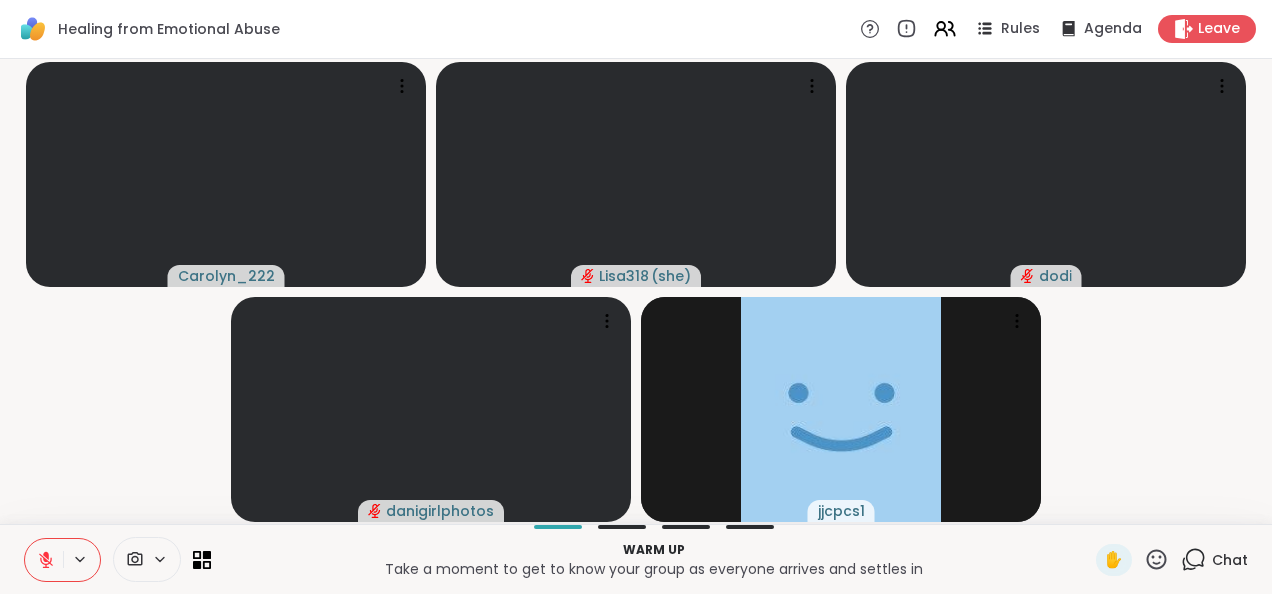 click 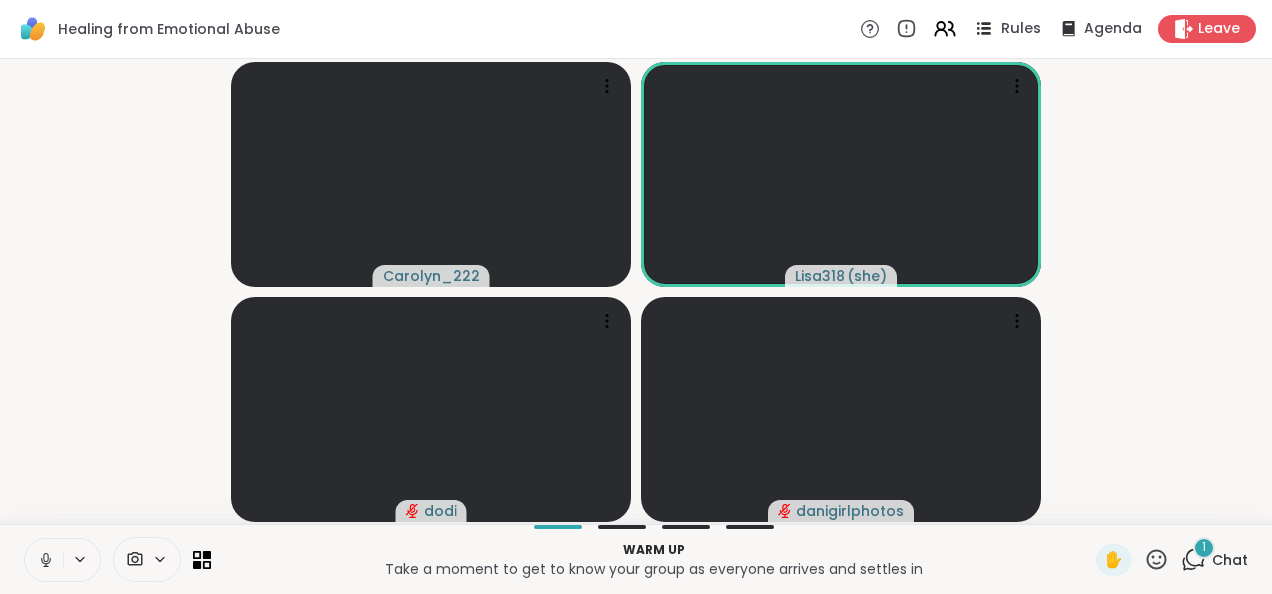 click on "Rules" at bounding box center (1021, 29) 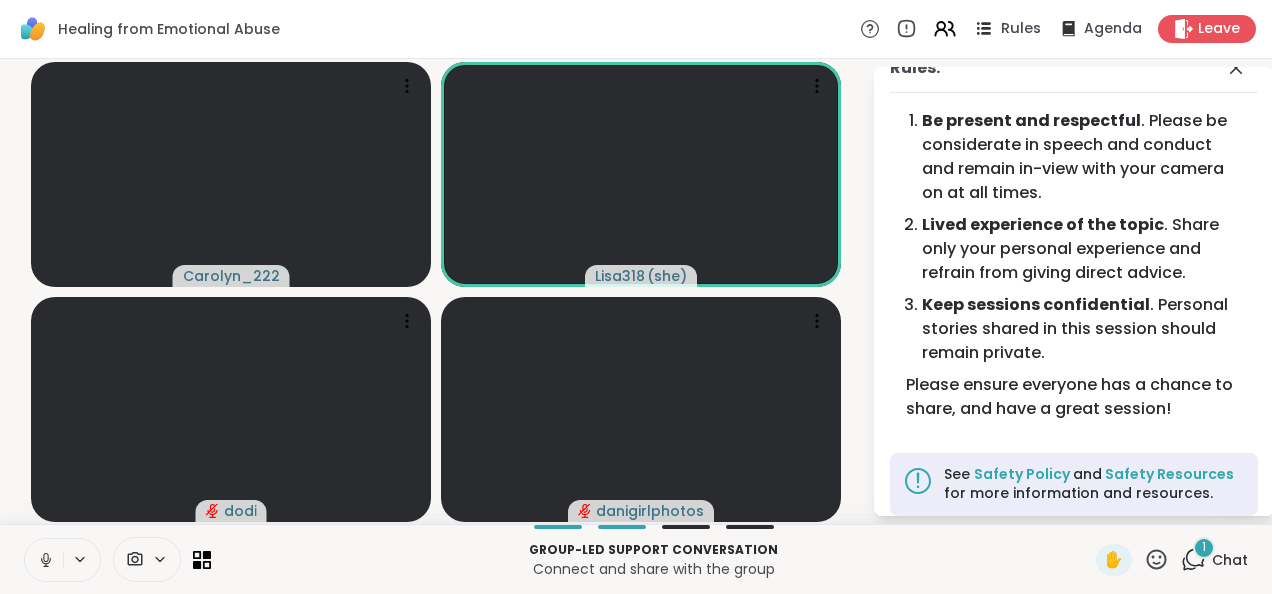 scroll, scrollTop: 41, scrollLeft: 0, axis: vertical 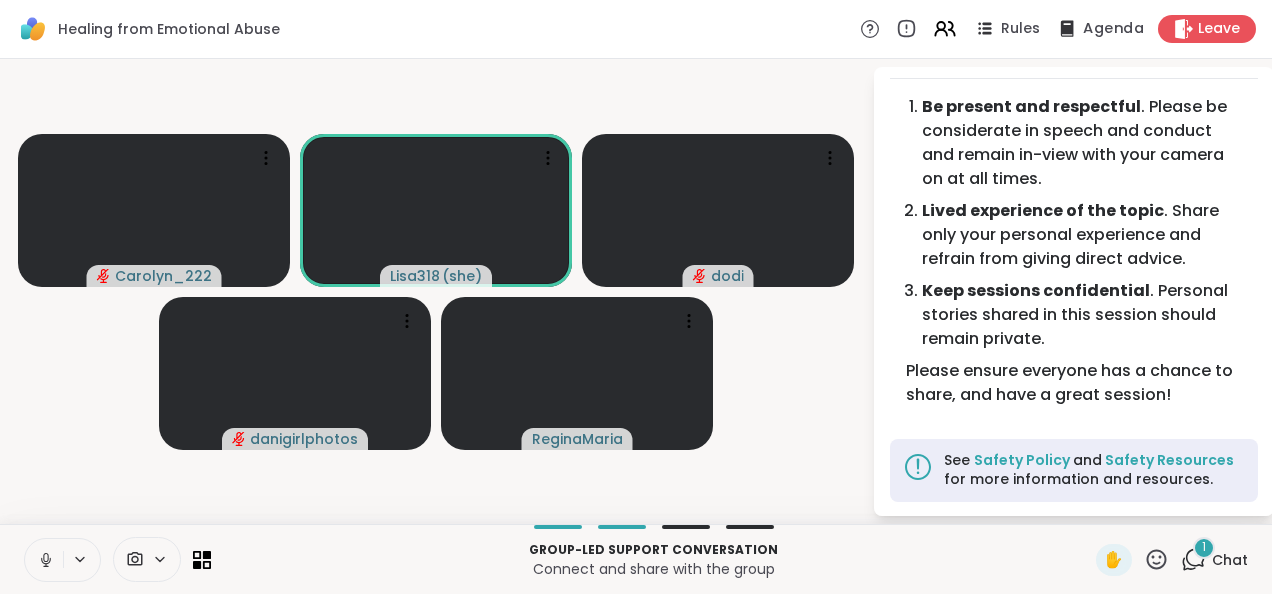 click on "Agenda" at bounding box center [1113, 29] 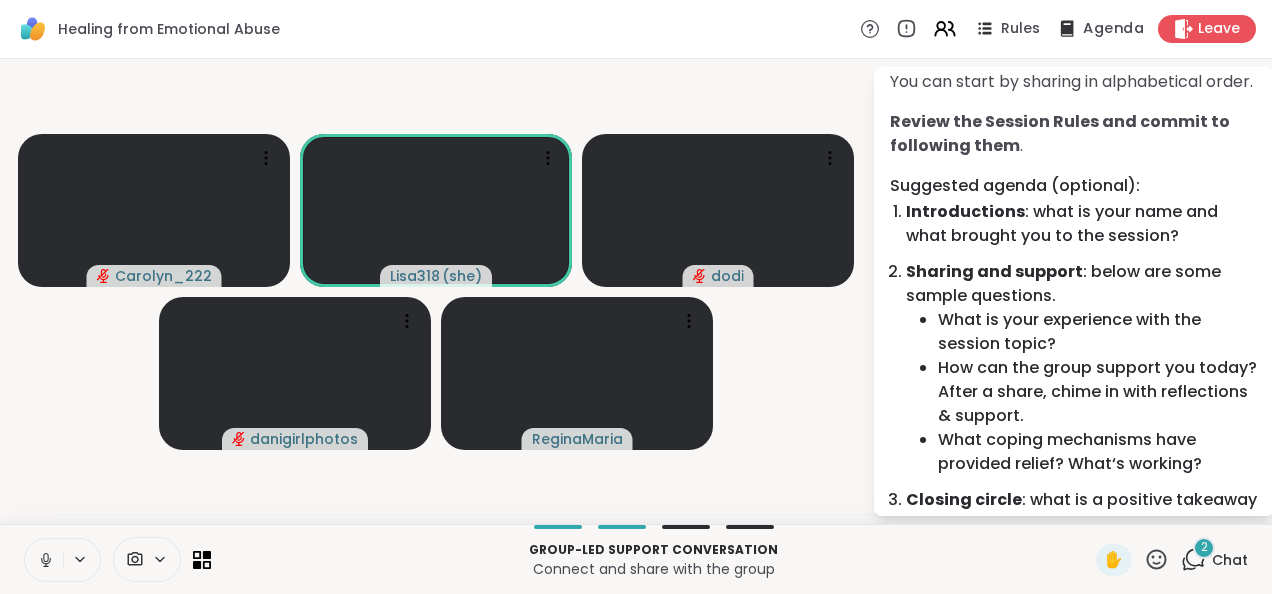 scroll, scrollTop: 108, scrollLeft: 0, axis: vertical 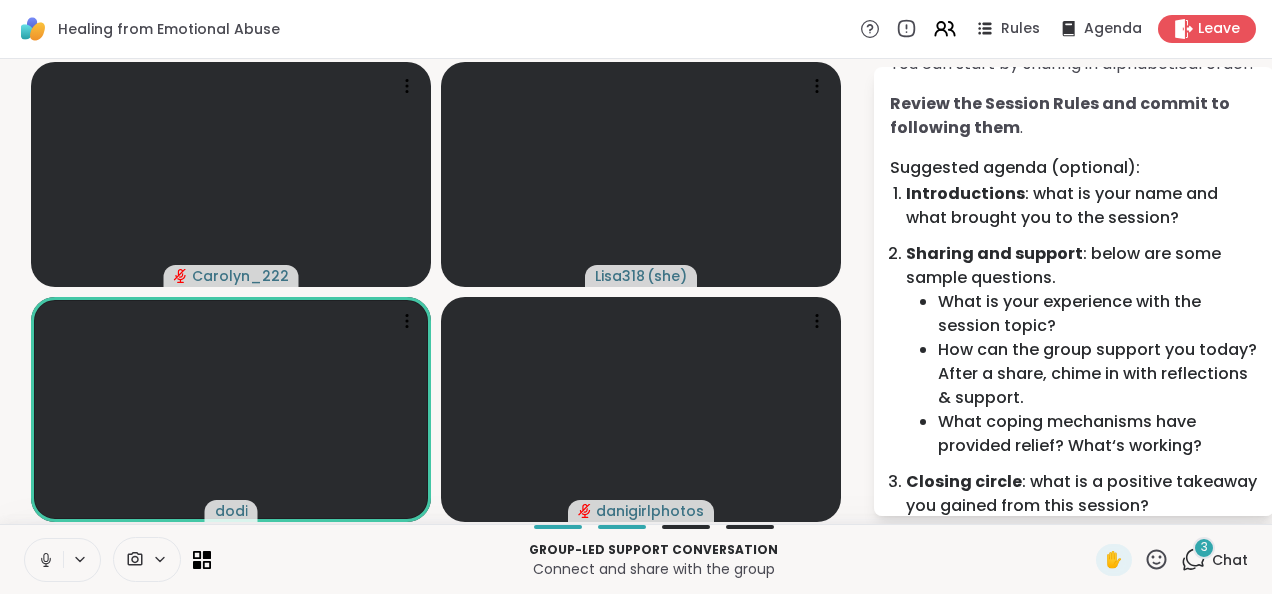 click at bounding box center [44, 560] 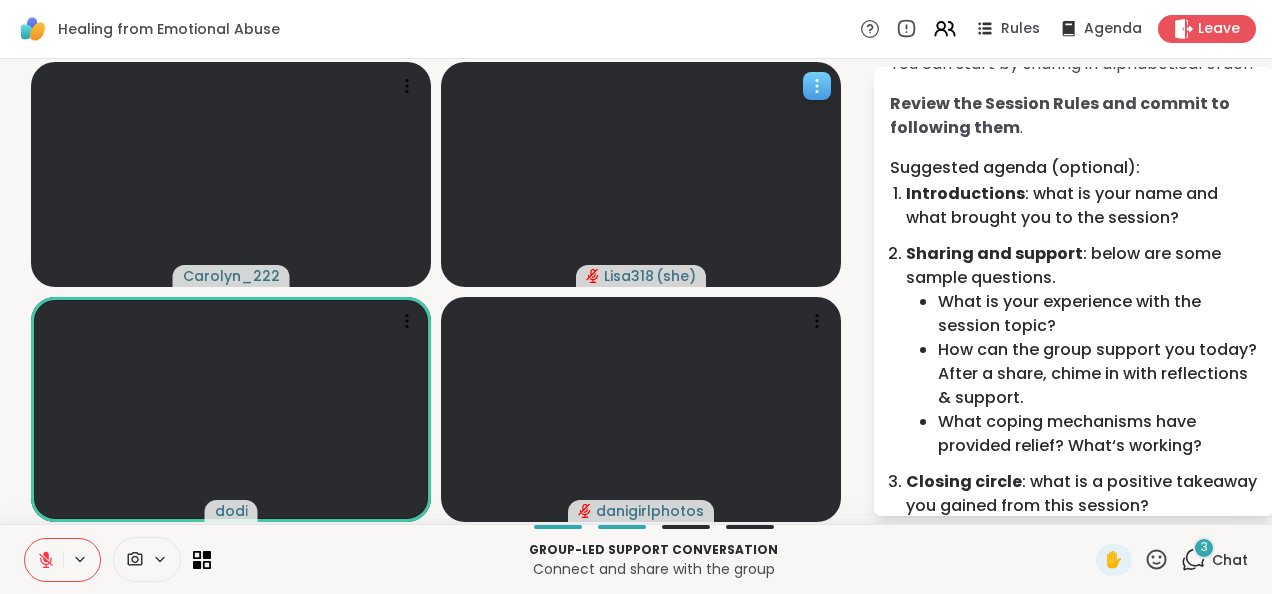 click on "[USERNAME] ( she )" at bounding box center [641, 276] 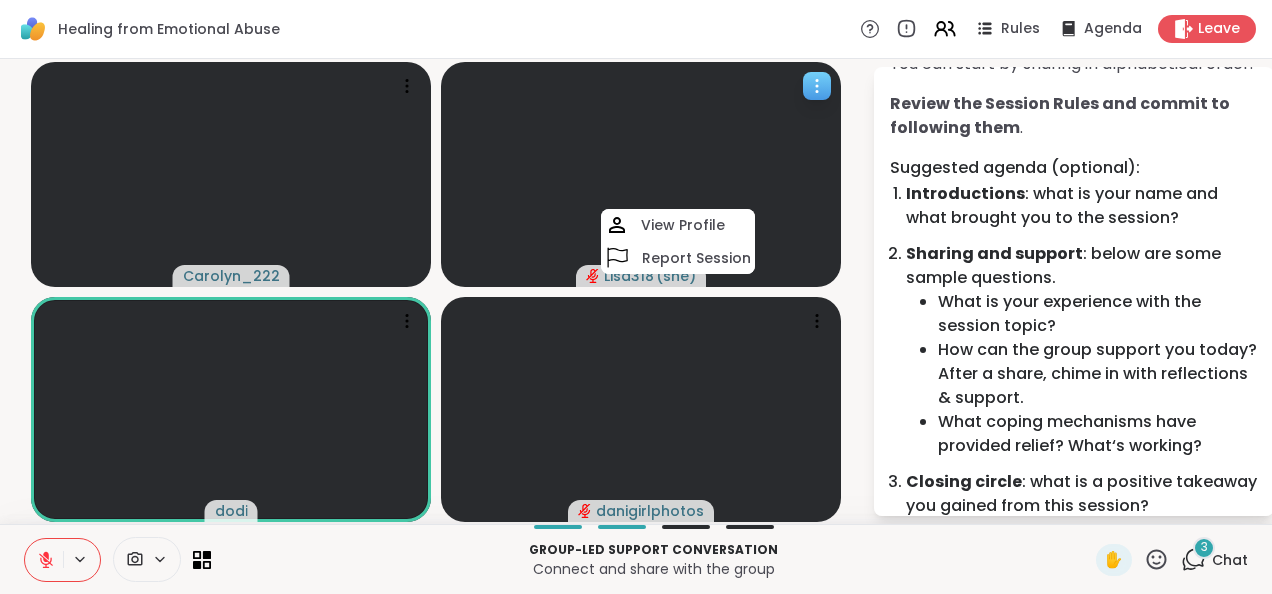 click at bounding box center [641, 174] 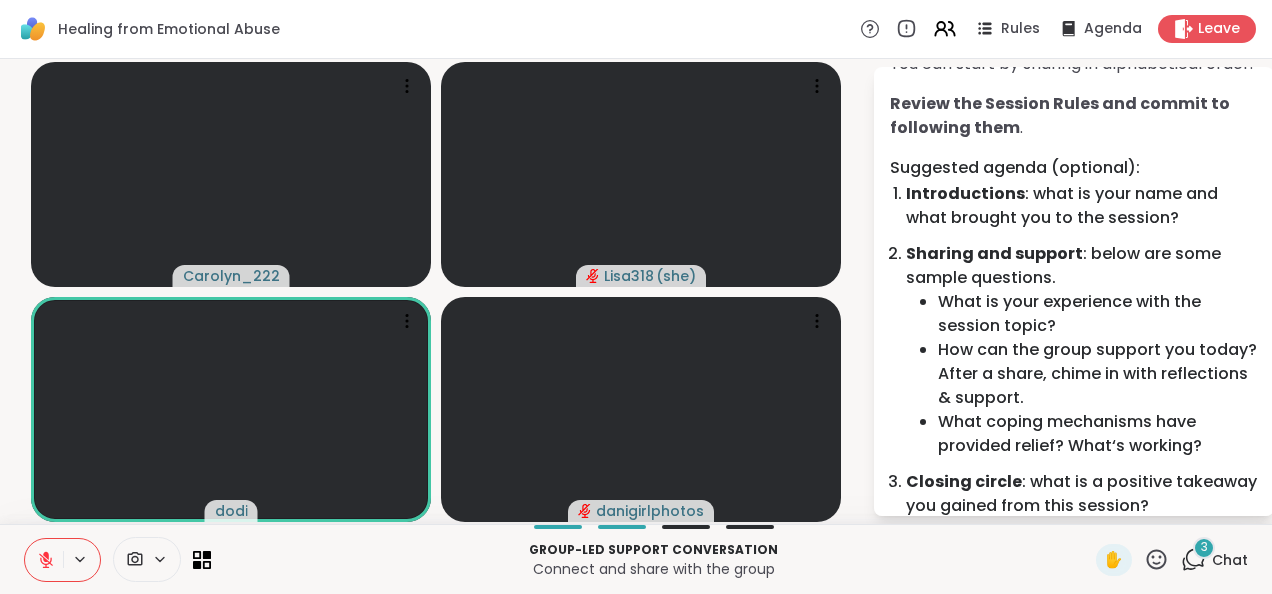 click 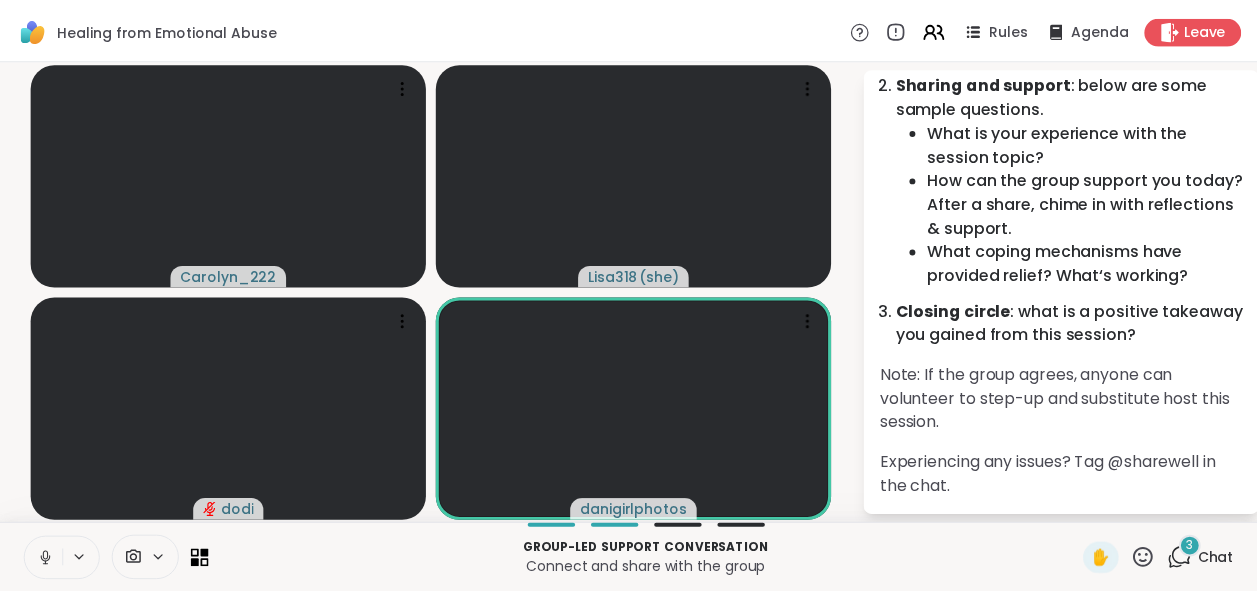 scroll, scrollTop: 300, scrollLeft: 0, axis: vertical 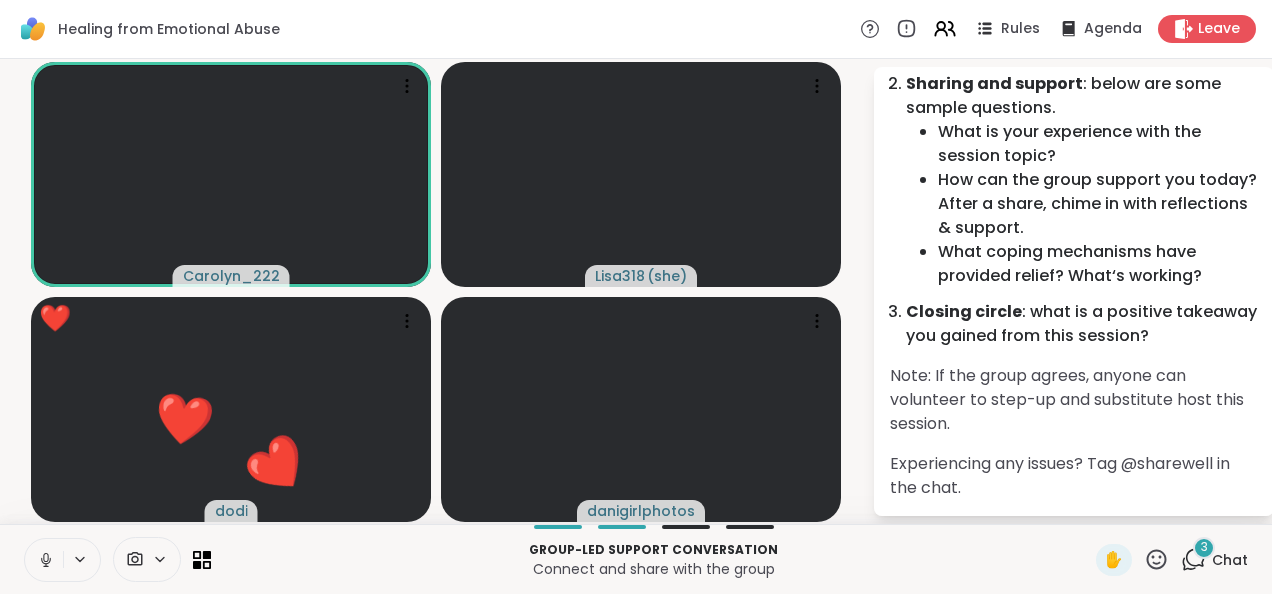 click 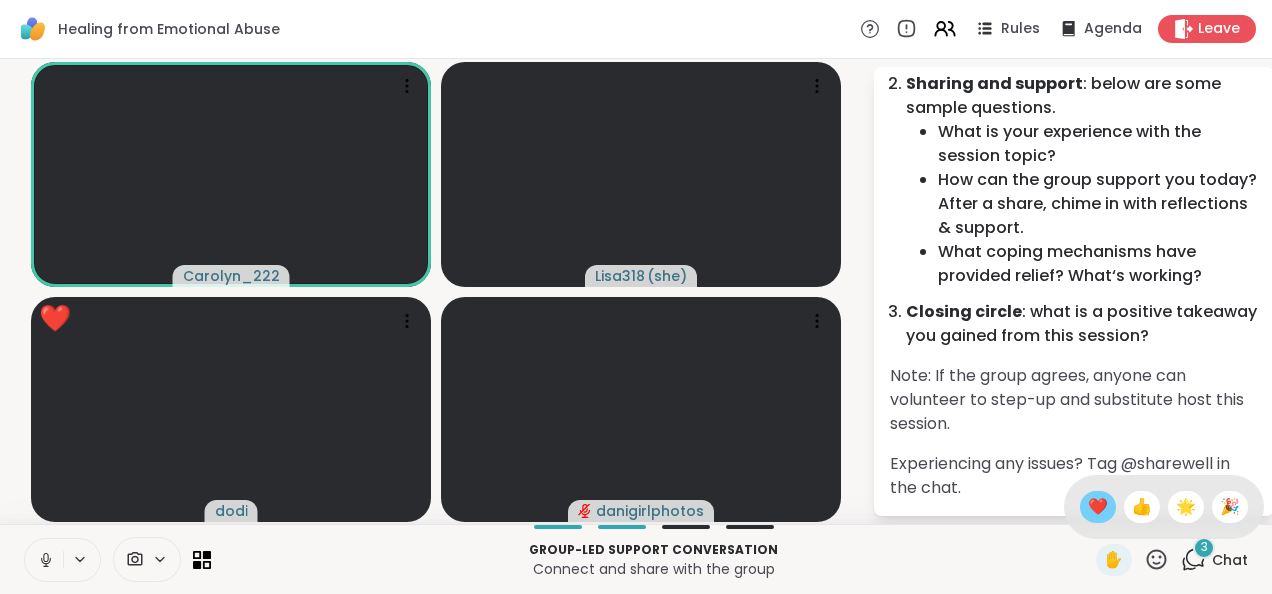click on "❤️" at bounding box center (1098, 507) 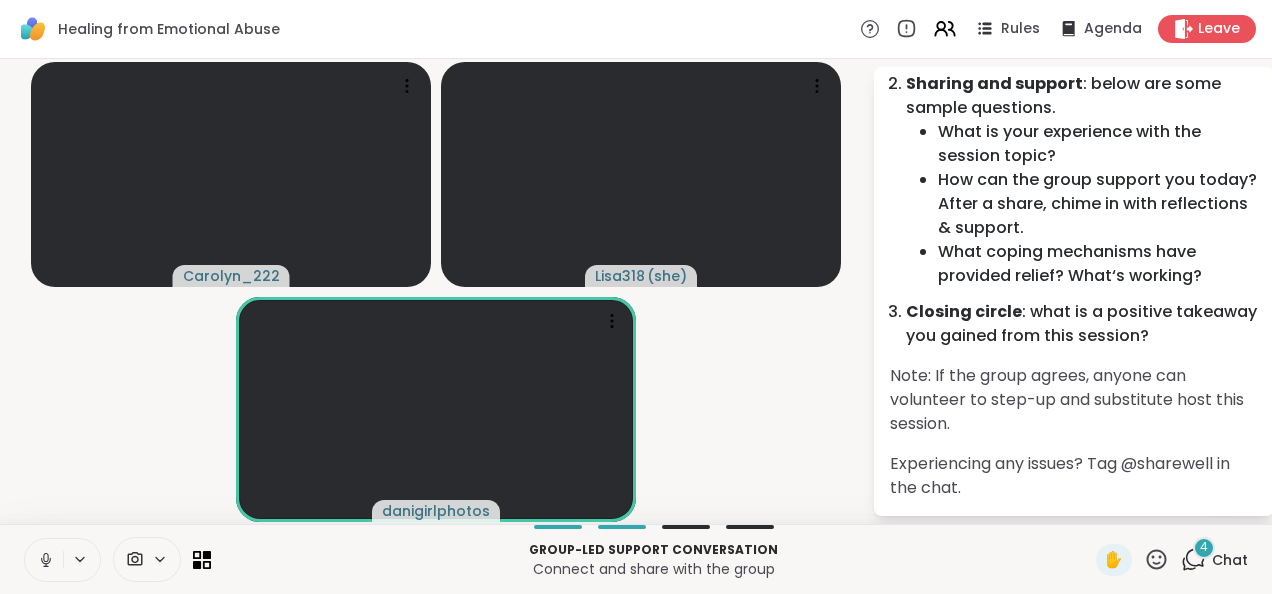 click 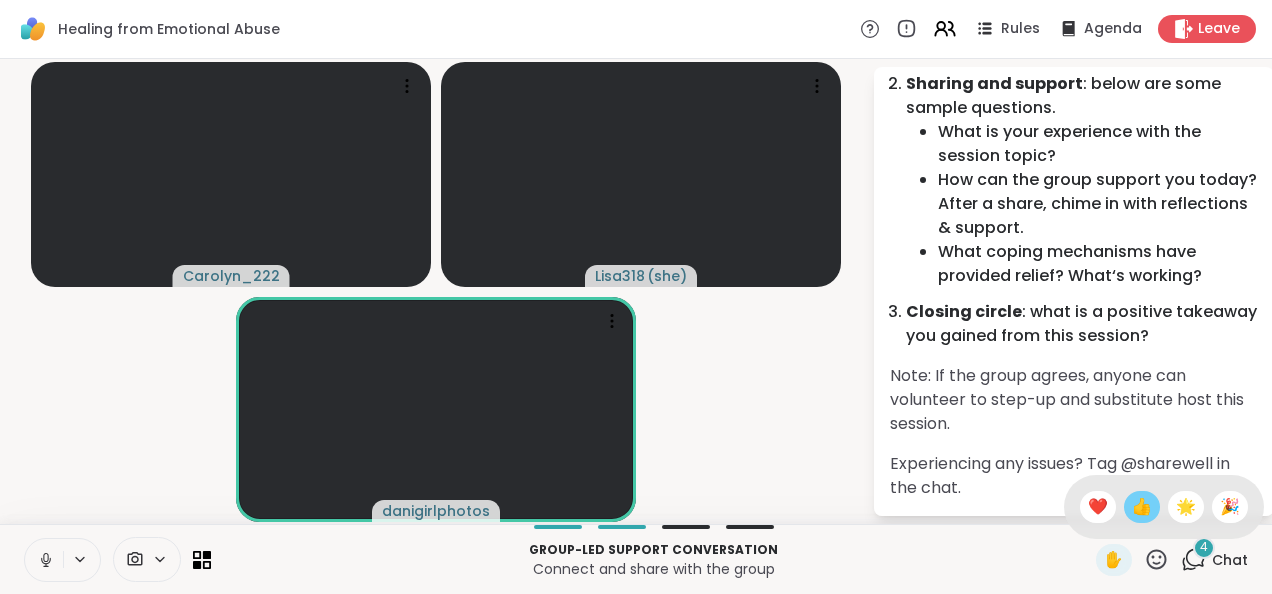 click on "👍" at bounding box center (1142, 507) 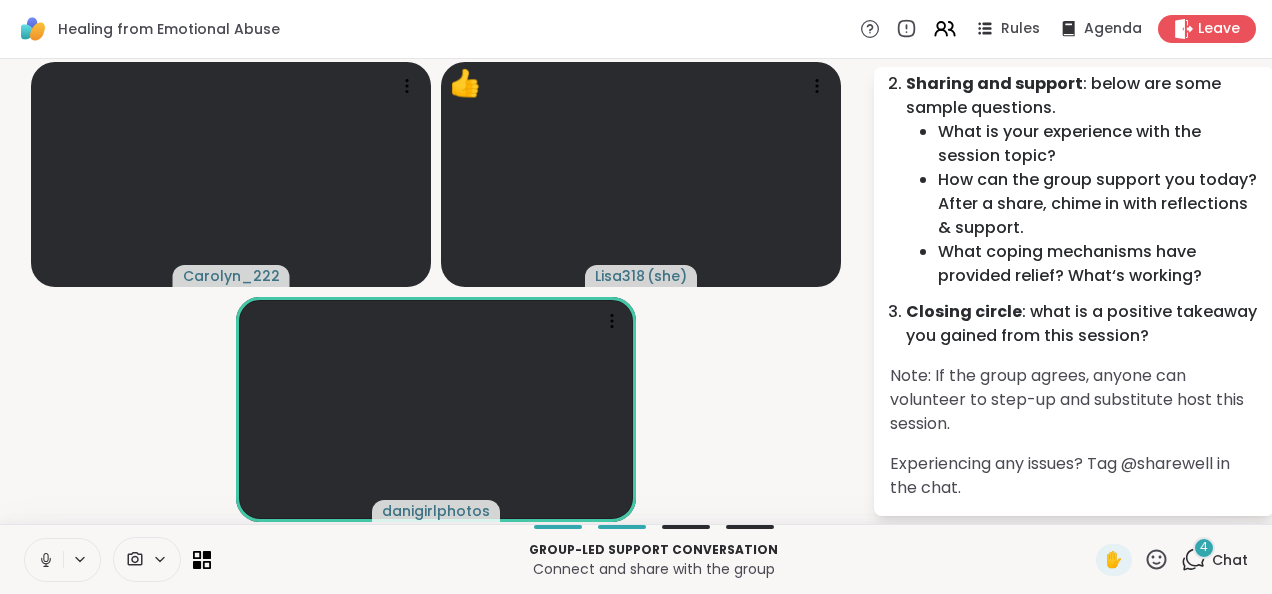 click 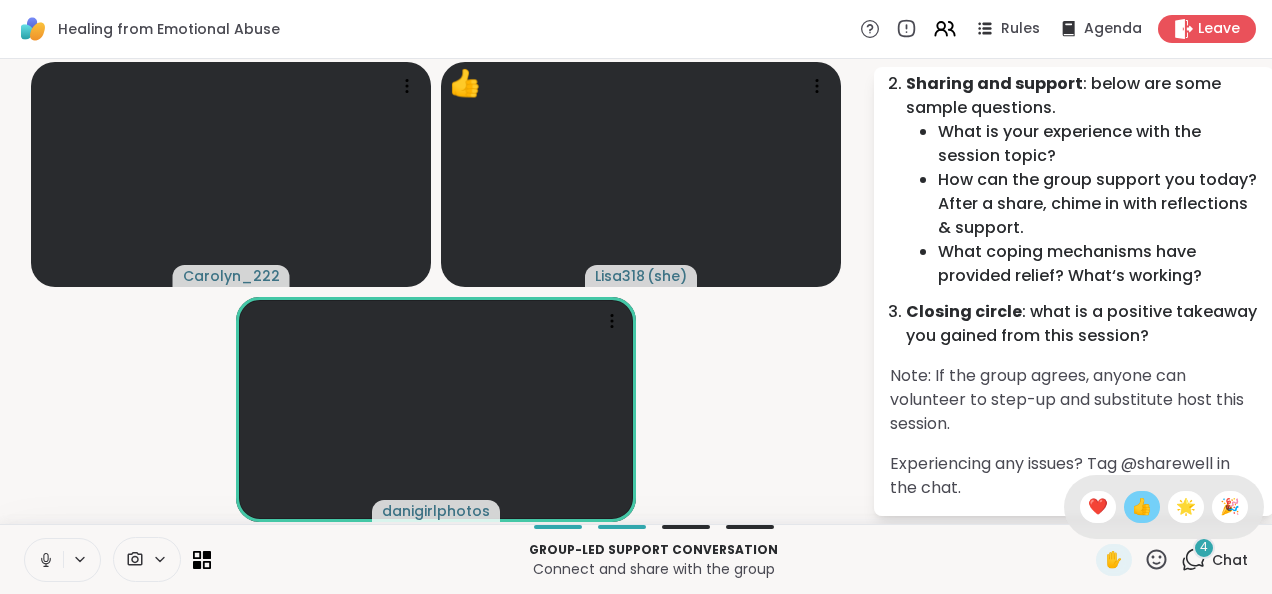 click on "👍" at bounding box center [1142, 507] 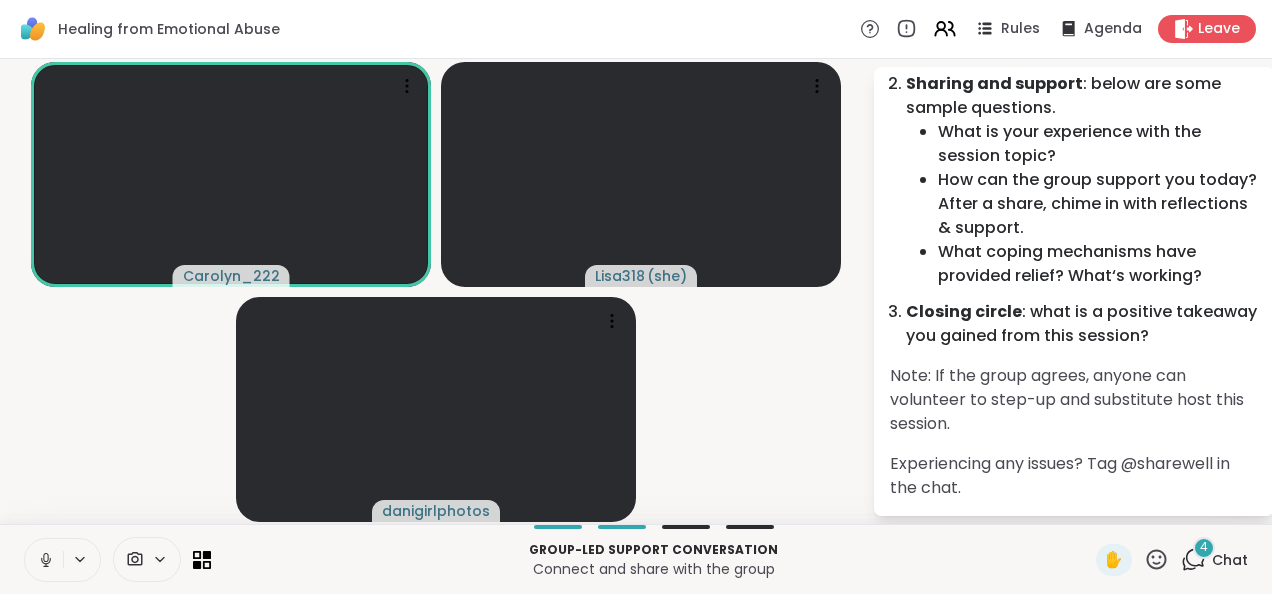 click 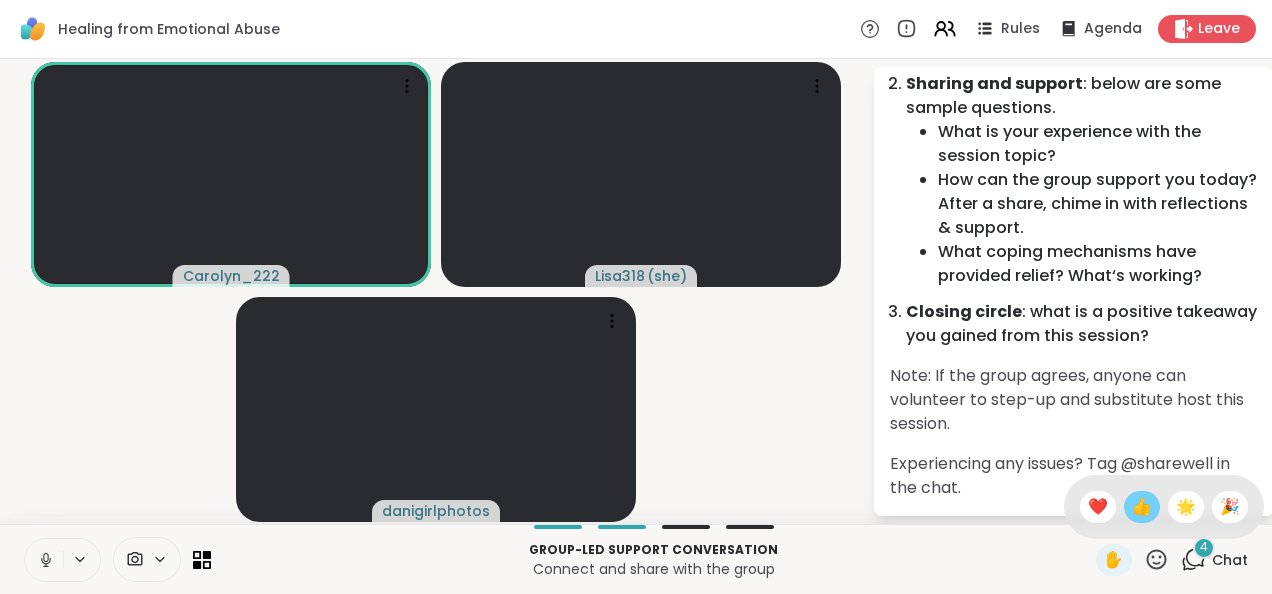 click on "👍" at bounding box center [1142, 507] 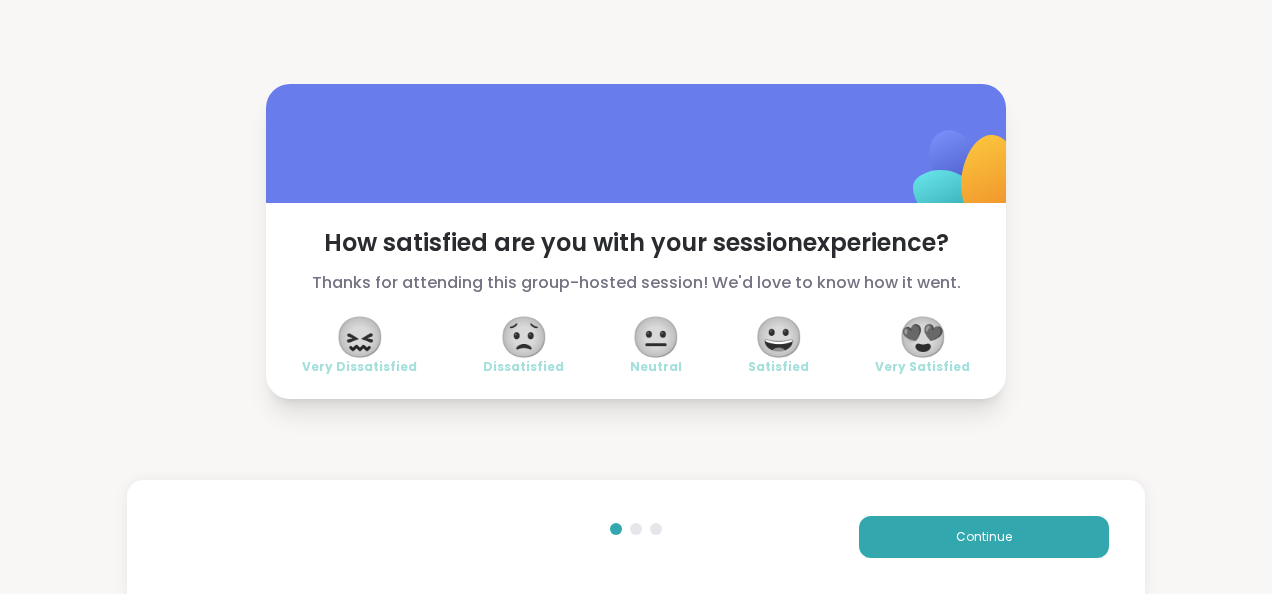 click on "😍" at bounding box center (923, 337) 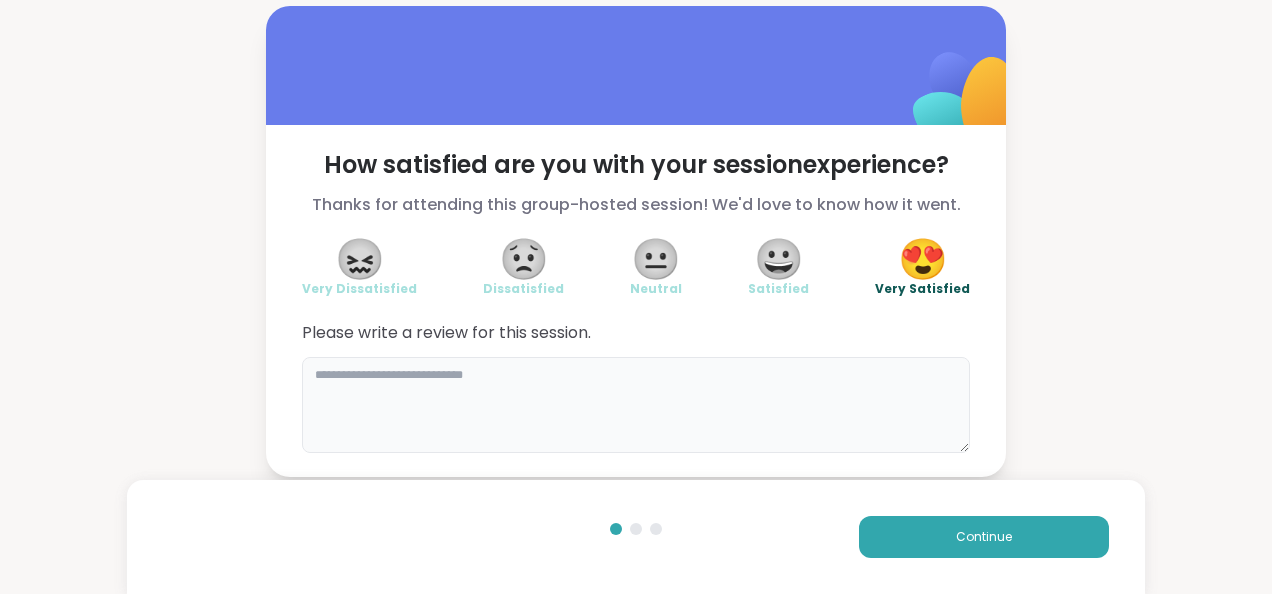 click at bounding box center (636, 405) 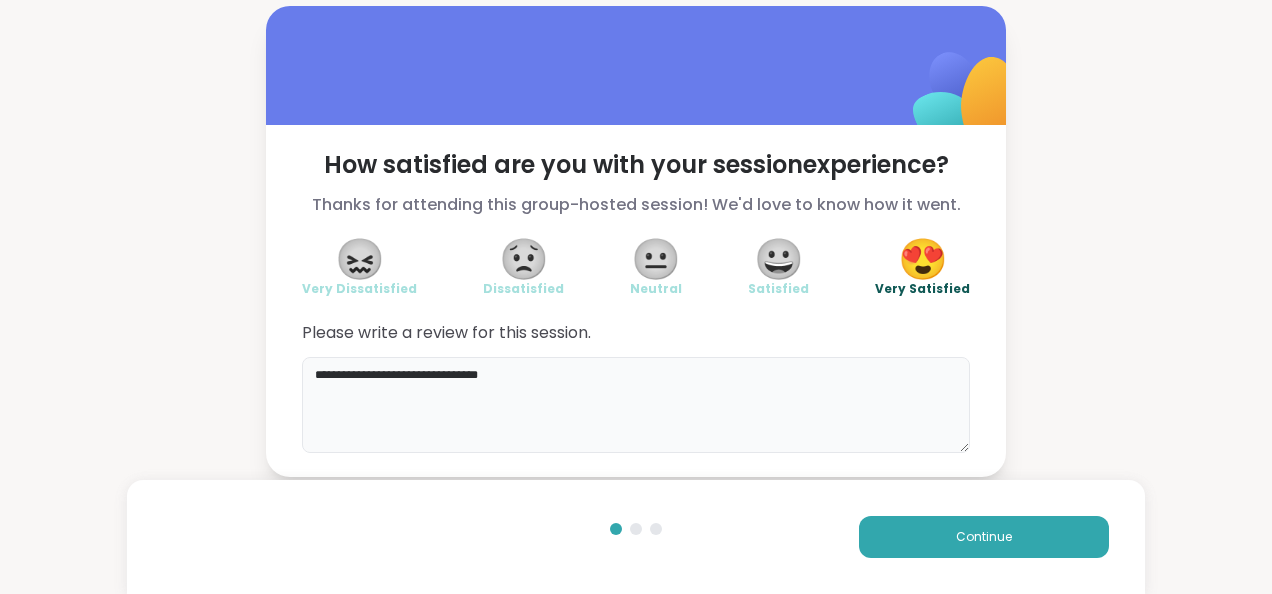 click on "**********" at bounding box center [636, 405] 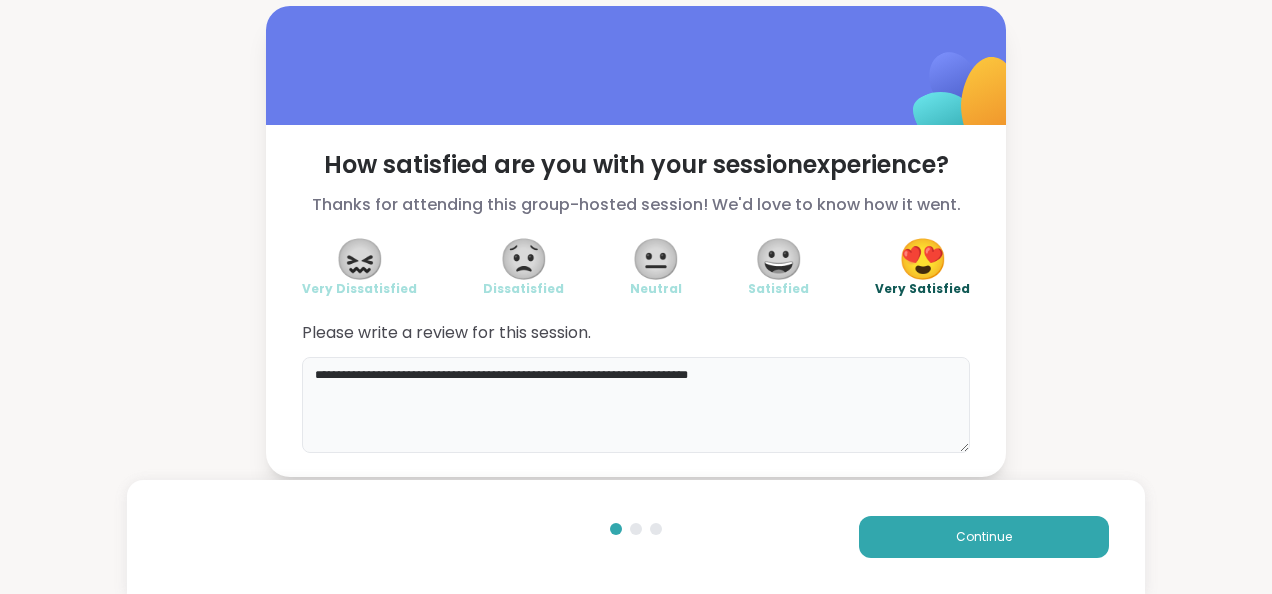 type on "**********" 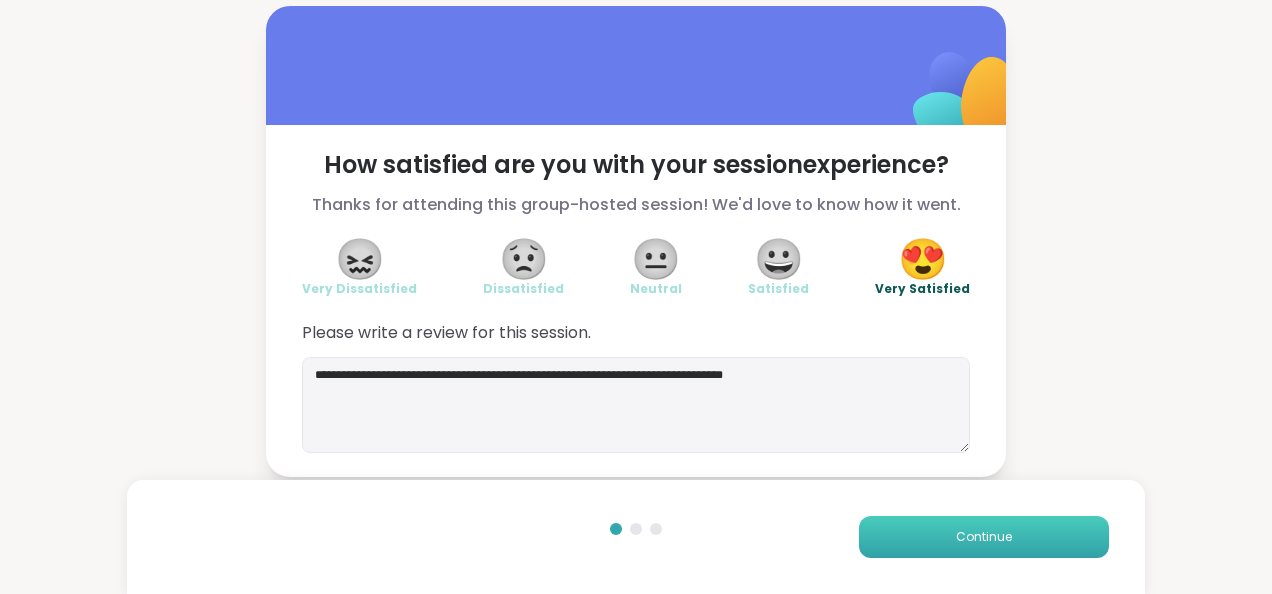 click on "Continue" at bounding box center (984, 537) 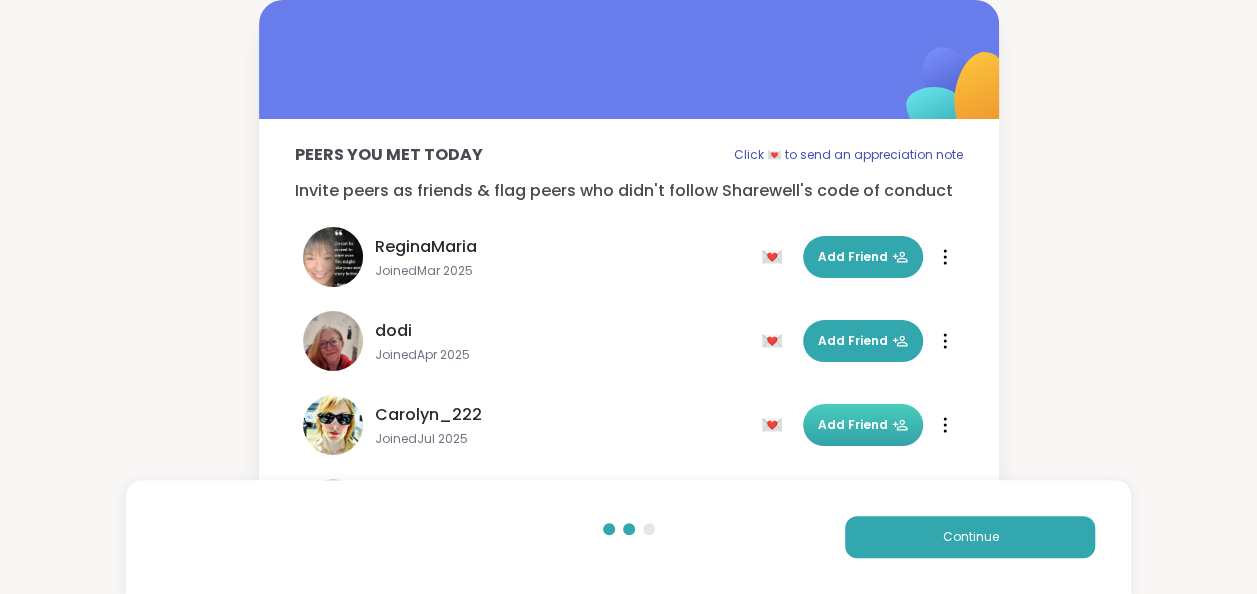 click on "Add Friend" at bounding box center (863, 425) 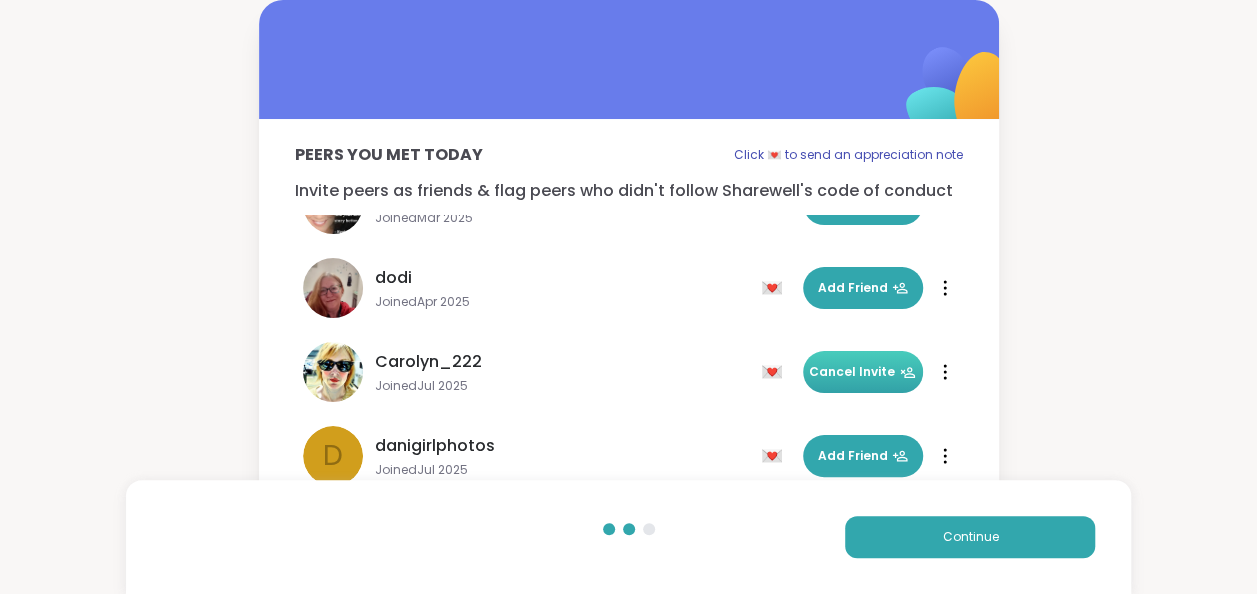 scroll, scrollTop: 60, scrollLeft: 0, axis: vertical 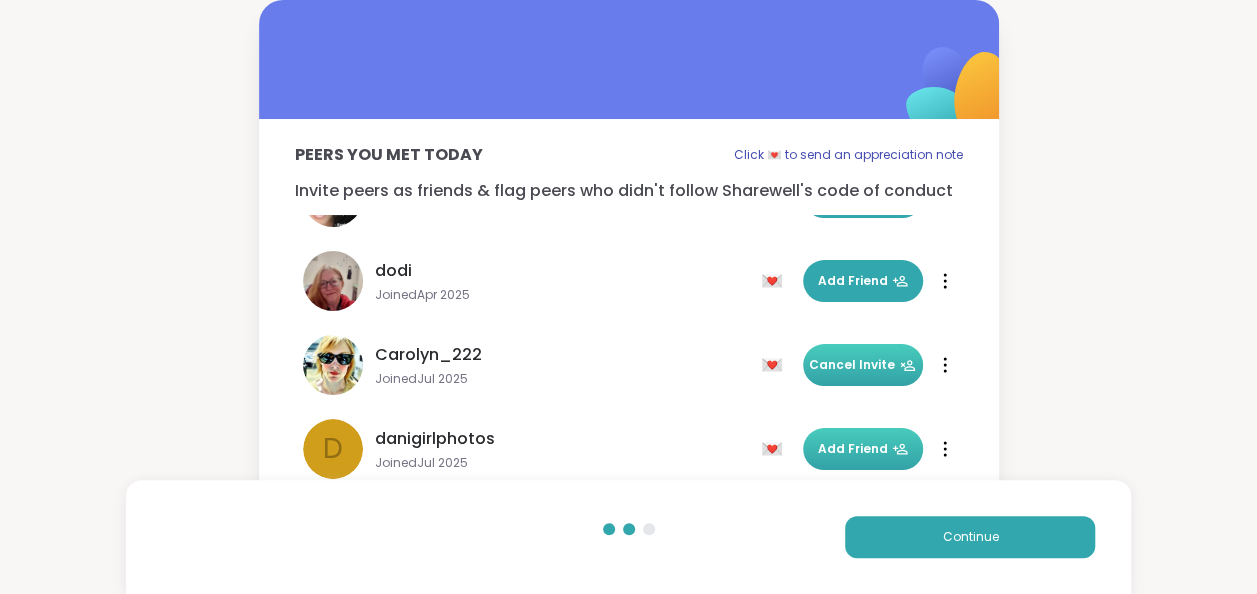 click on "Add Friend" at bounding box center [863, 449] 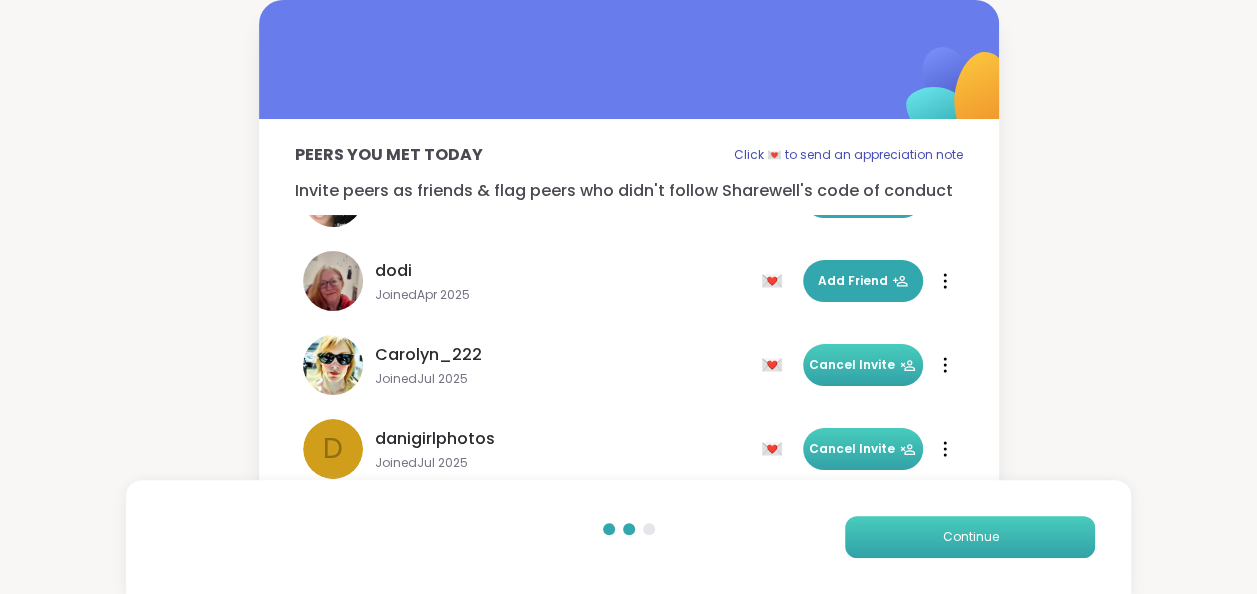 click on "Continue" at bounding box center [970, 537] 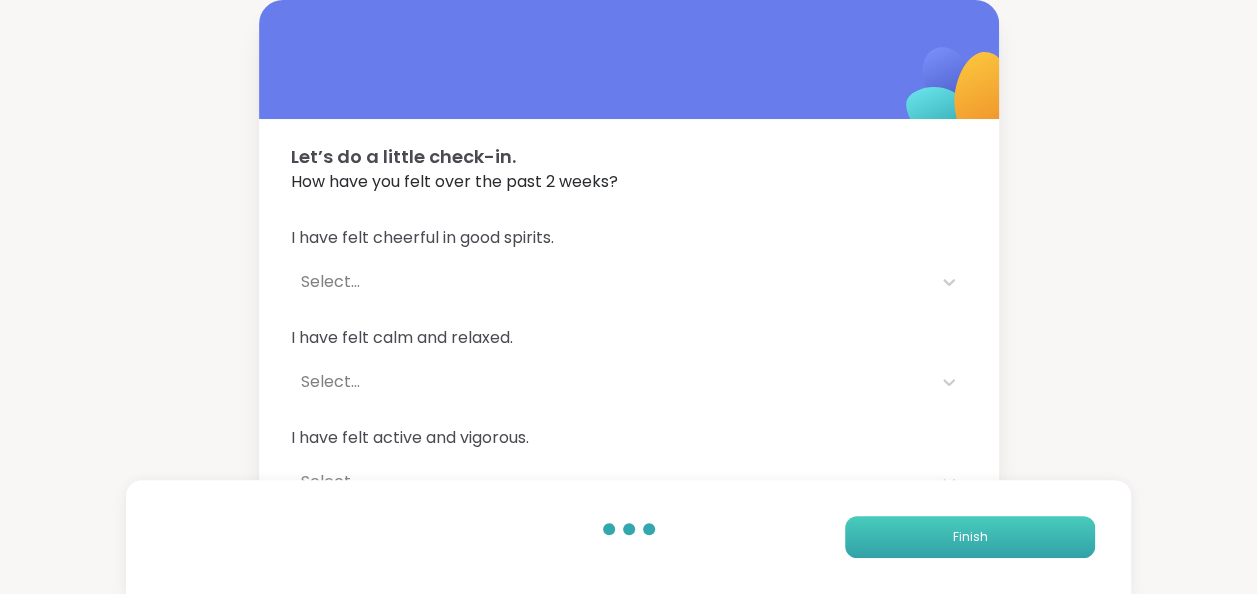 click on "Finish" at bounding box center (970, 537) 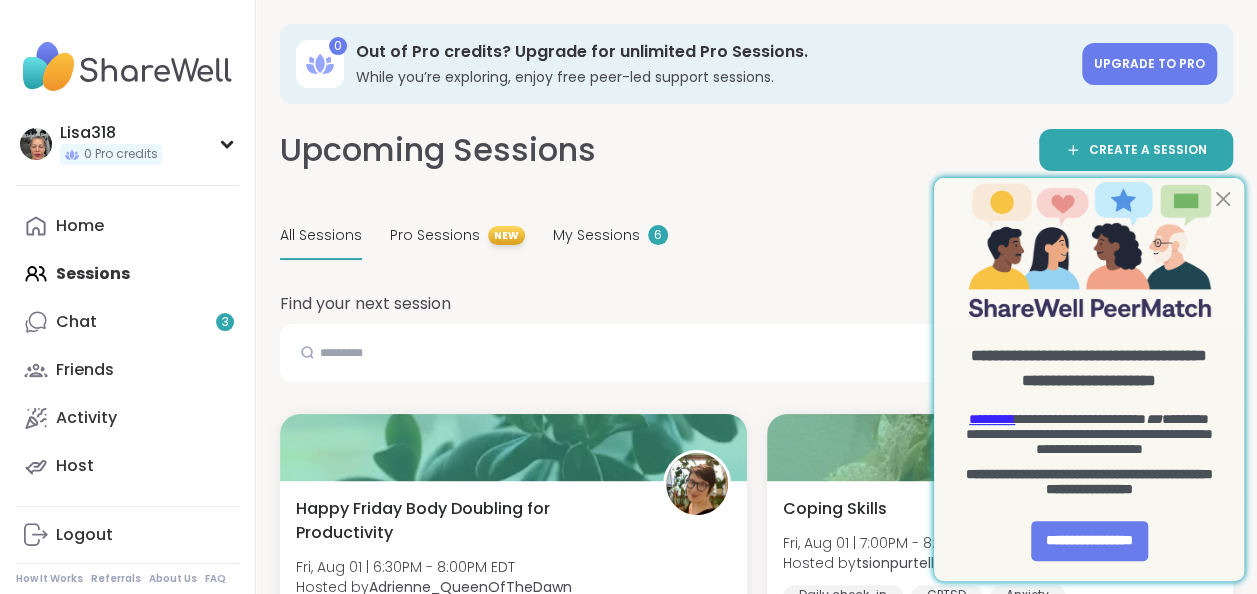 scroll, scrollTop: 0, scrollLeft: 0, axis: both 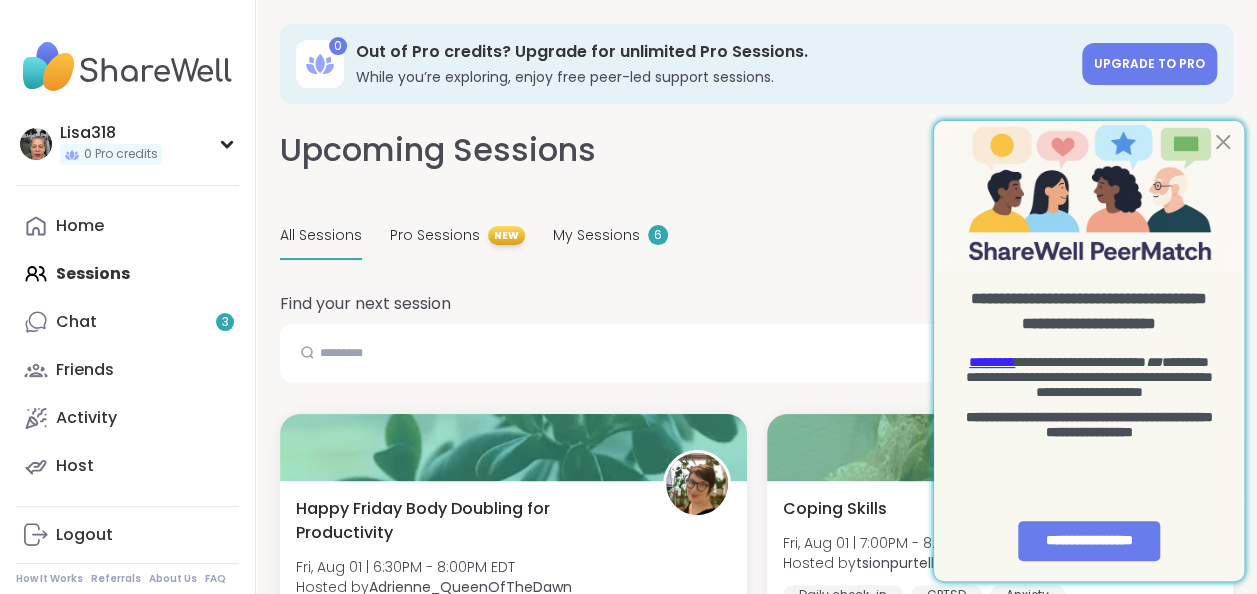 click at bounding box center (1089, 196) 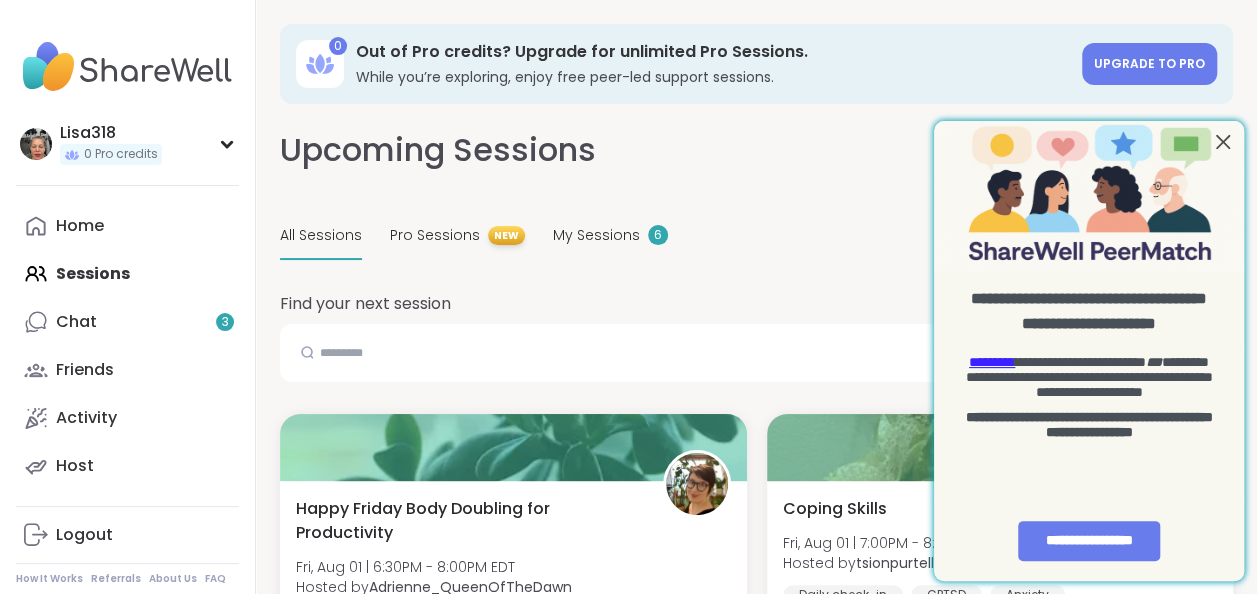 click at bounding box center [1223, 141] 